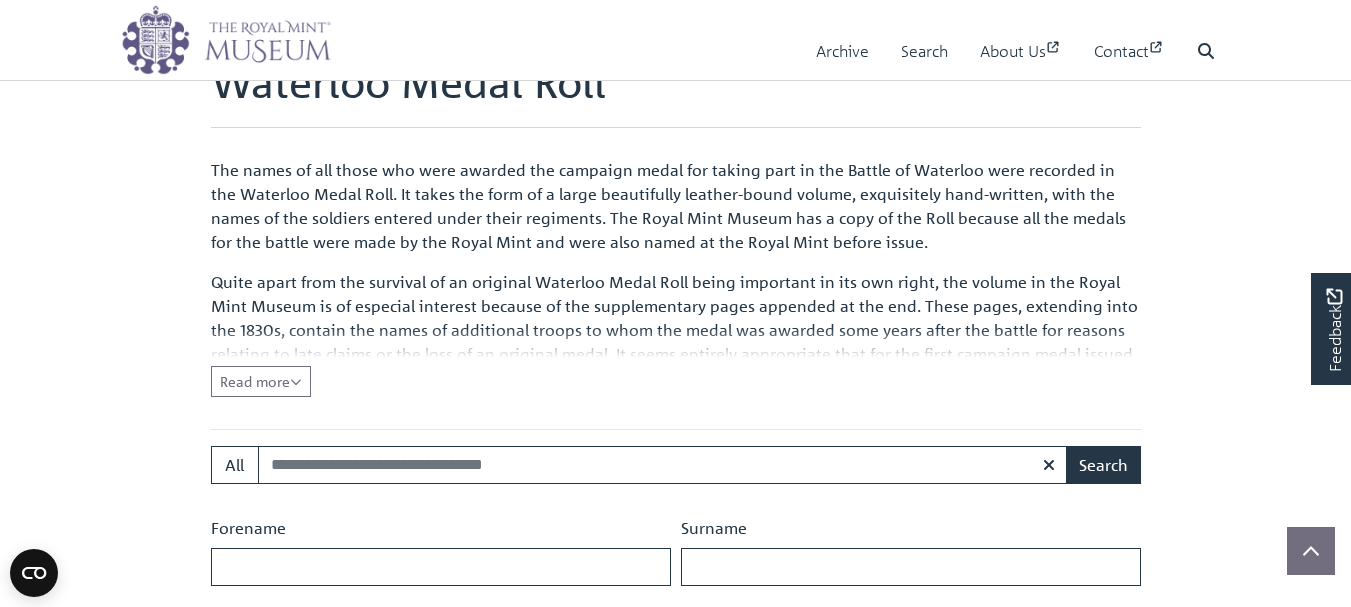 scroll, scrollTop: 600, scrollLeft: 0, axis: vertical 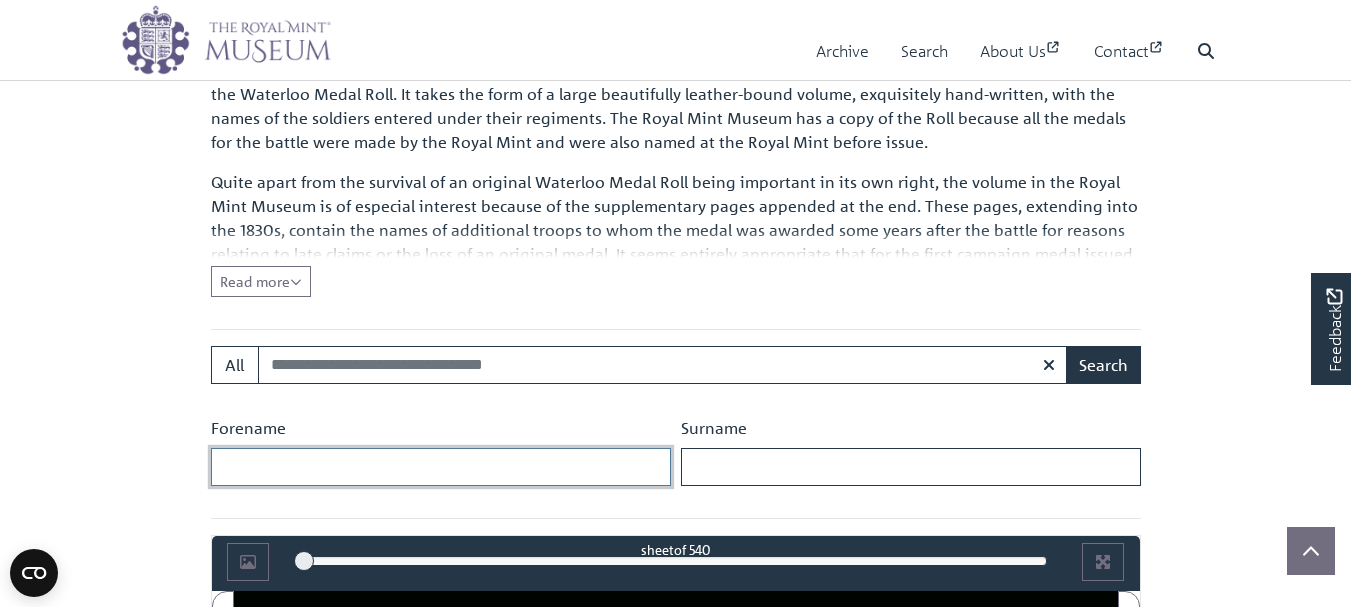 click on "Forename" at bounding box center [441, 467] 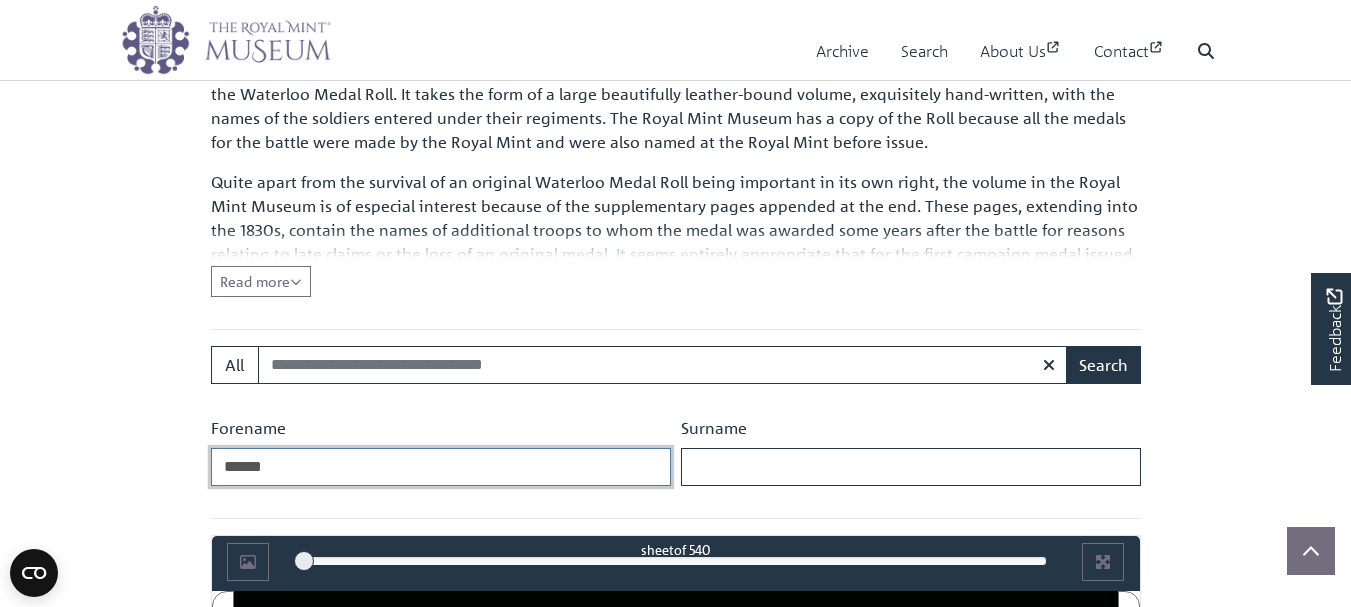 type on "******" 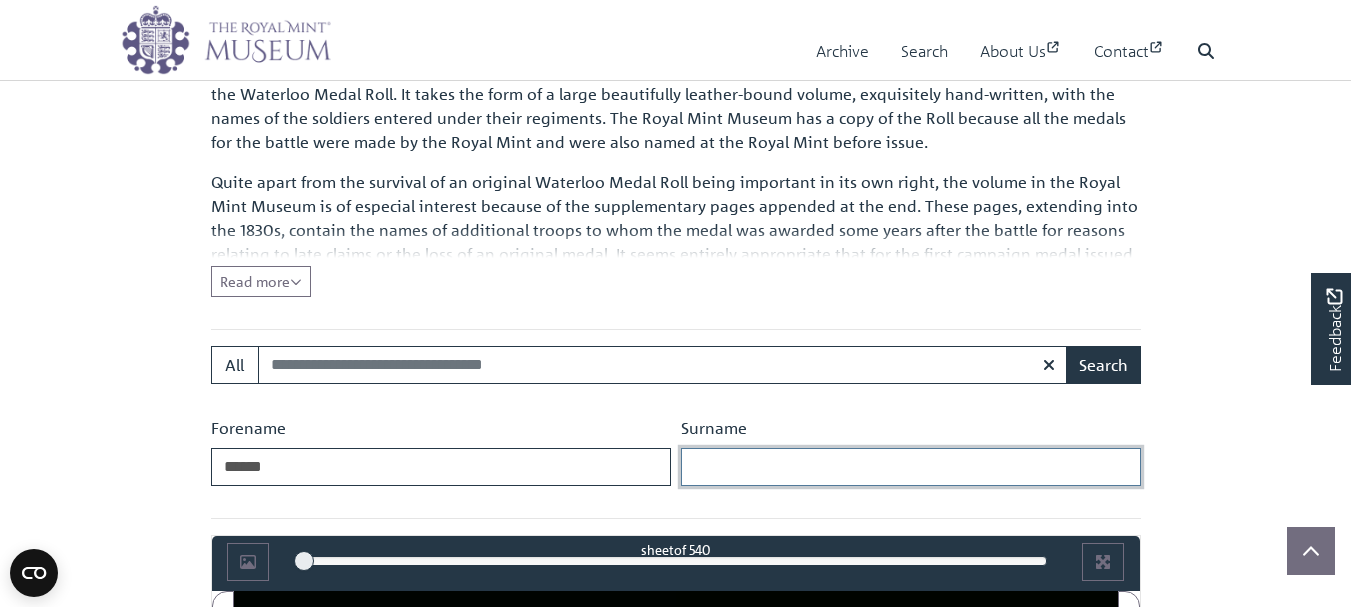 click on "Surname" at bounding box center (911, 467) 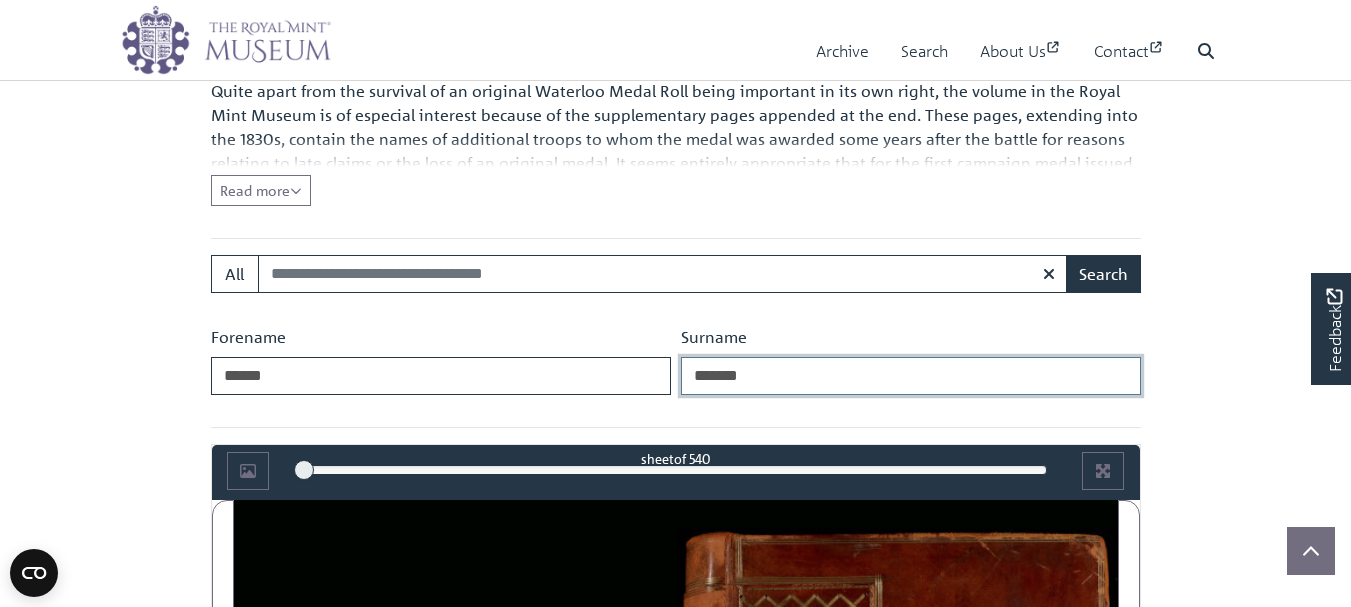 scroll, scrollTop: 700, scrollLeft: 0, axis: vertical 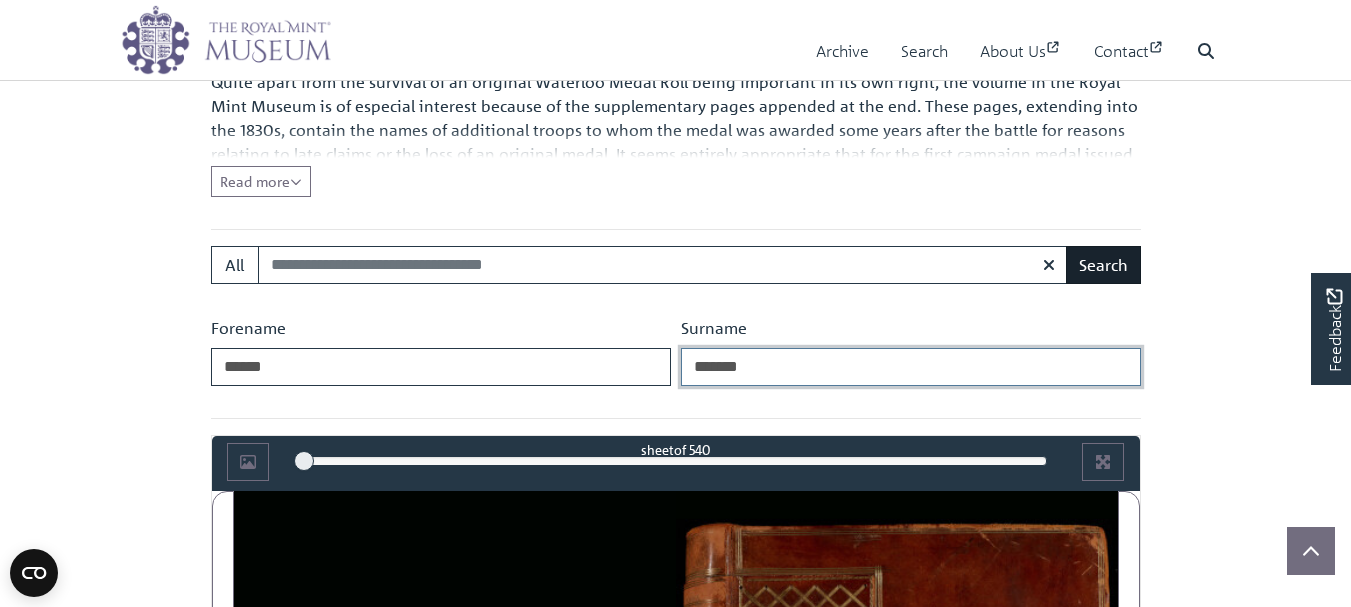type on "*******" 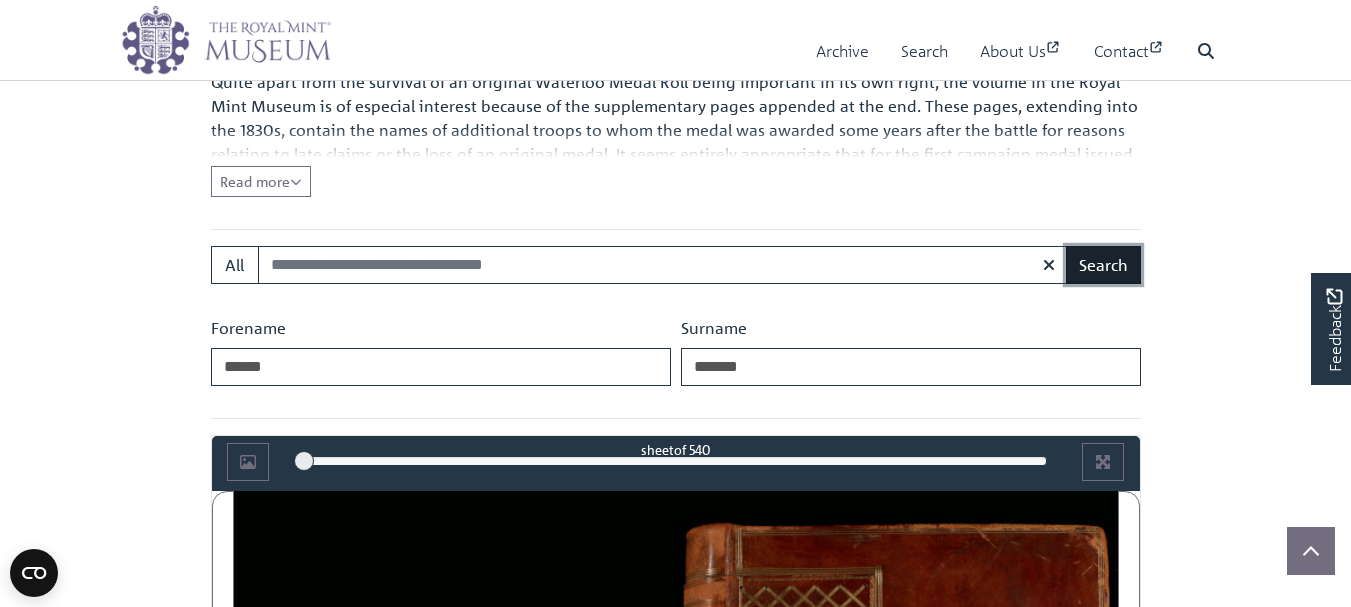 click on "Search" at bounding box center (1103, 265) 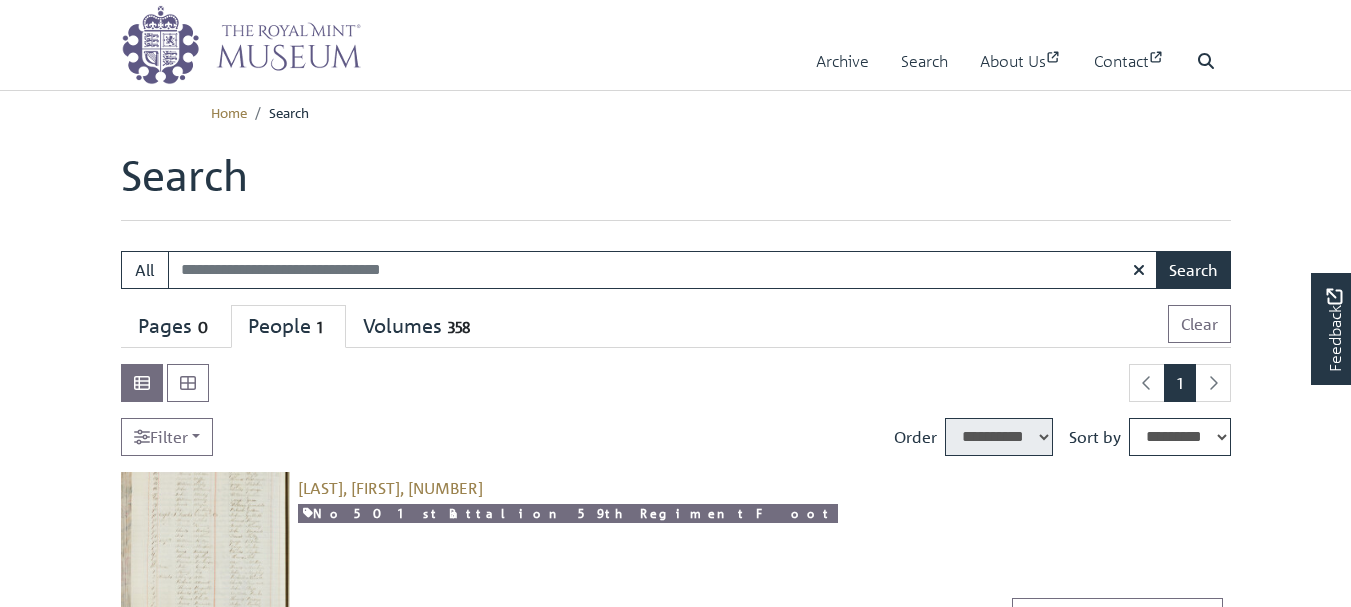 select on "****" 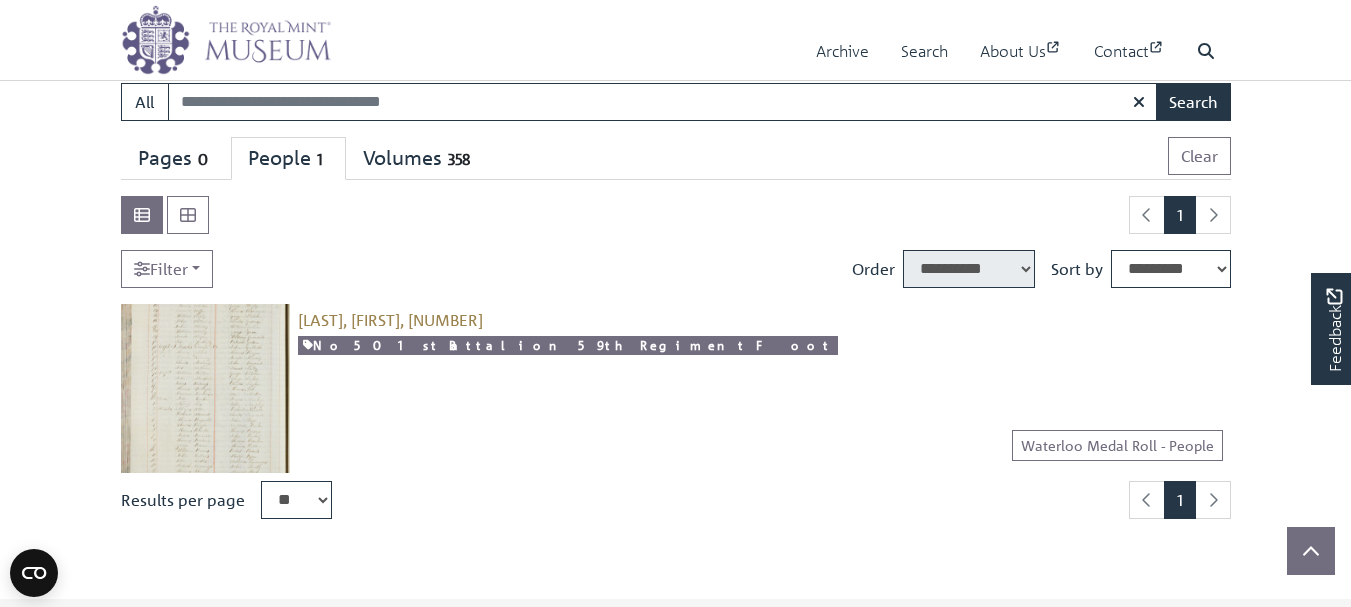 scroll, scrollTop: 200, scrollLeft: 0, axis: vertical 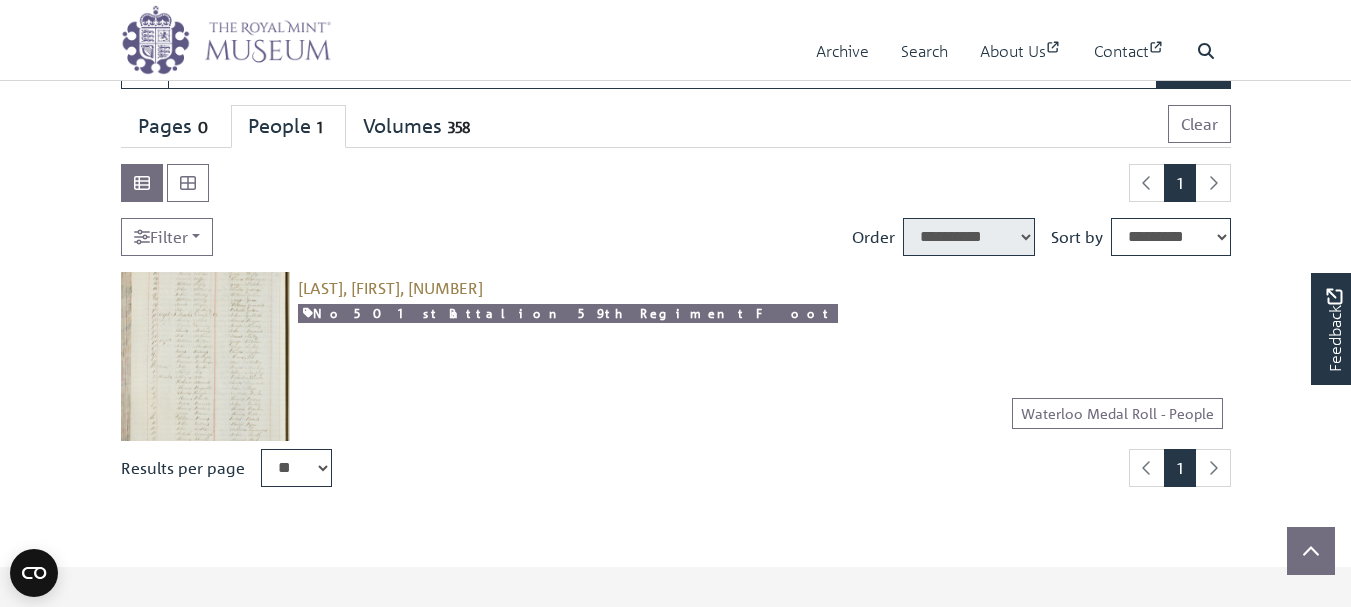 click at bounding box center (205, 356) 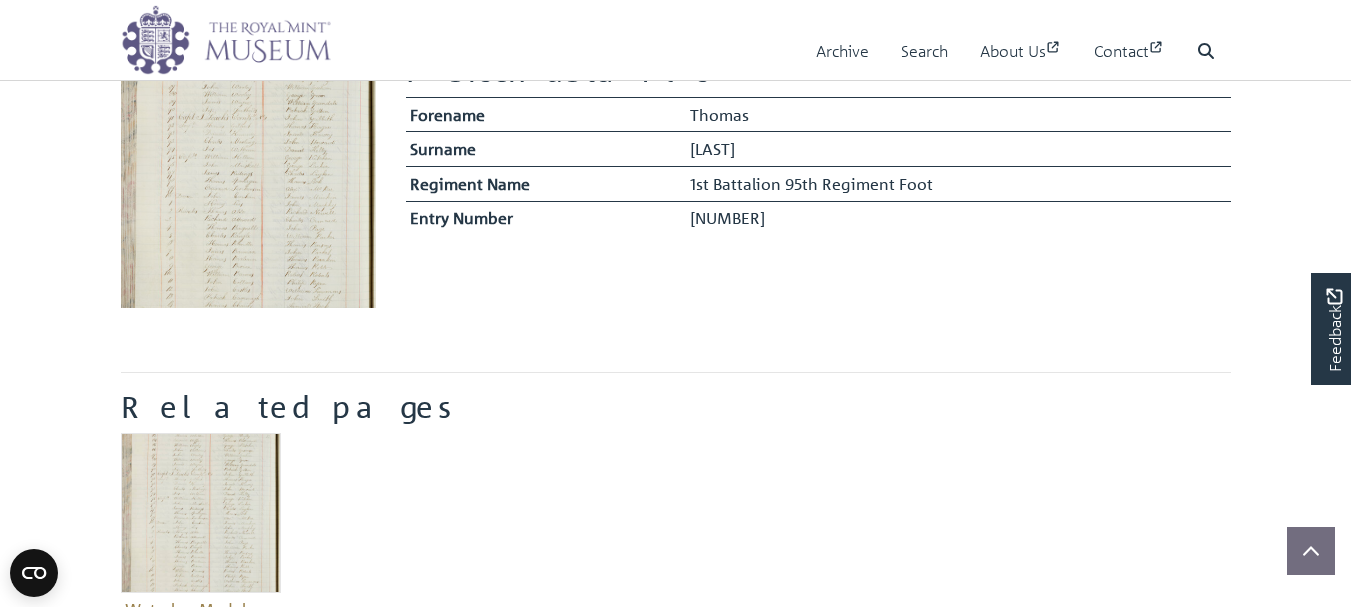 scroll, scrollTop: 400, scrollLeft: 0, axis: vertical 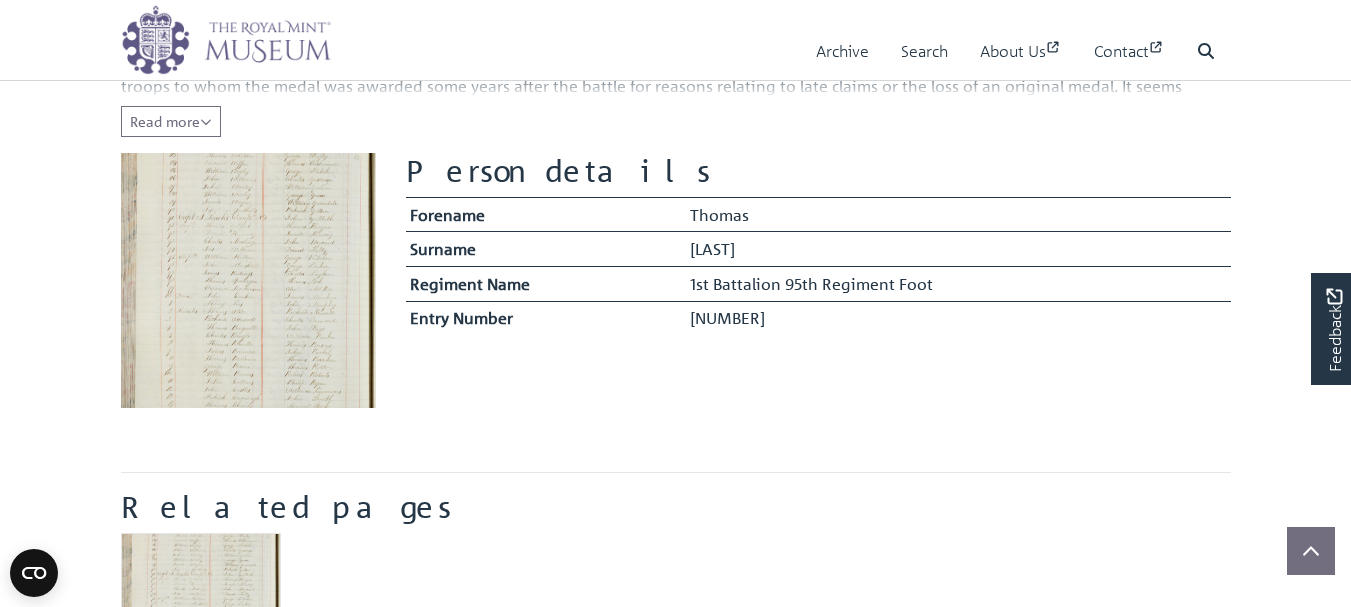 click at bounding box center [248, 280] 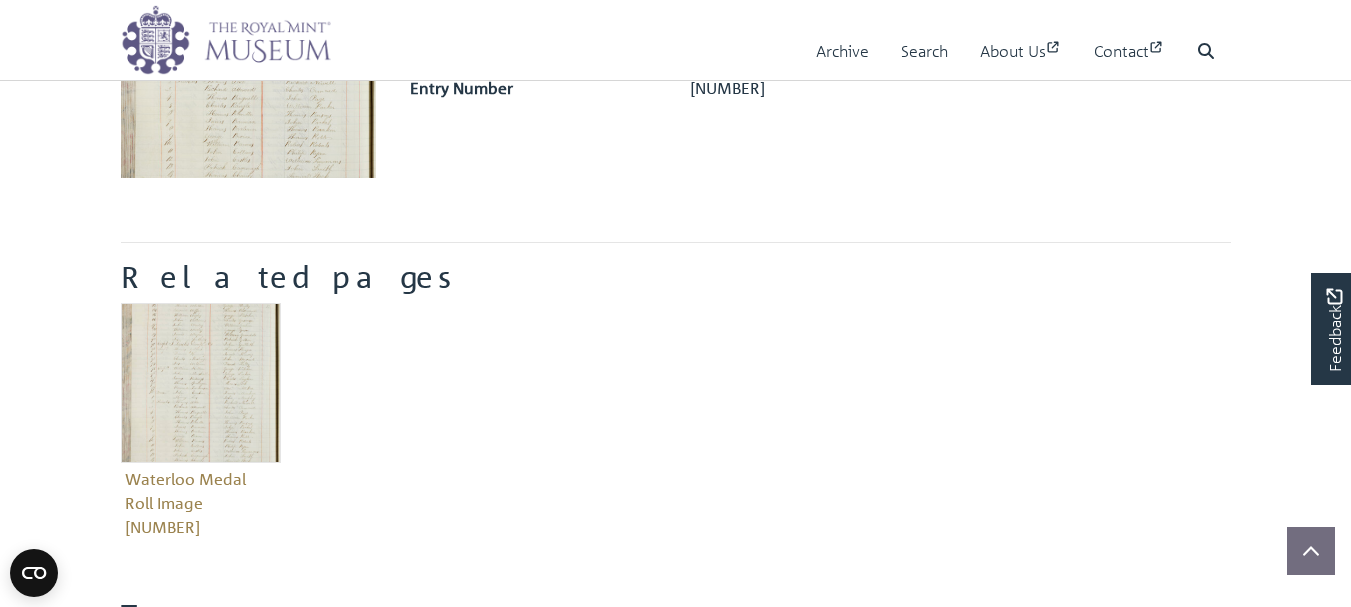 scroll, scrollTop: 700, scrollLeft: 0, axis: vertical 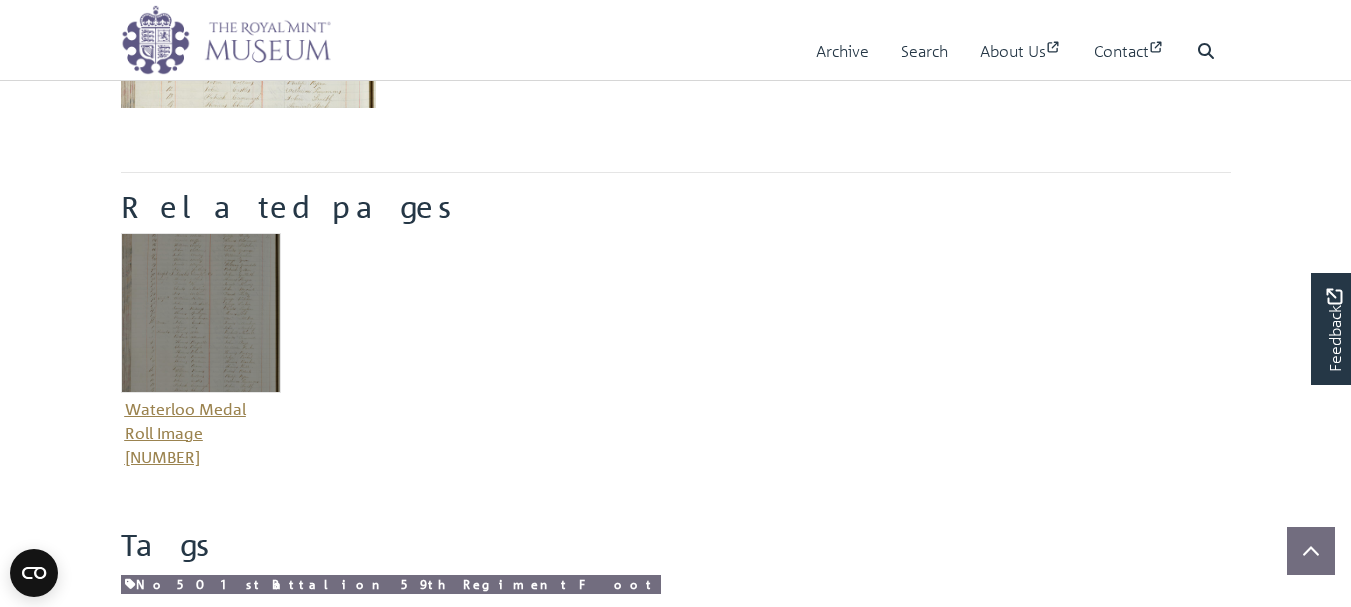 click at bounding box center (201, 313) 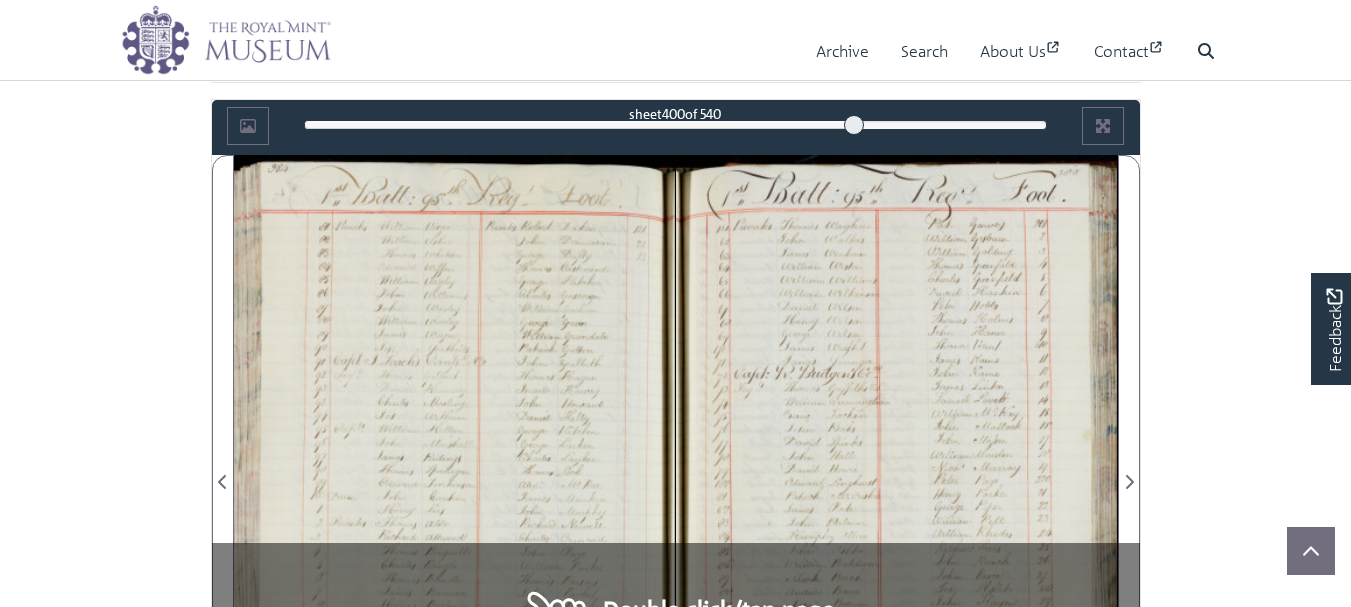 scroll, scrollTop: 1226, scrollLeft: 0, axis: vertical 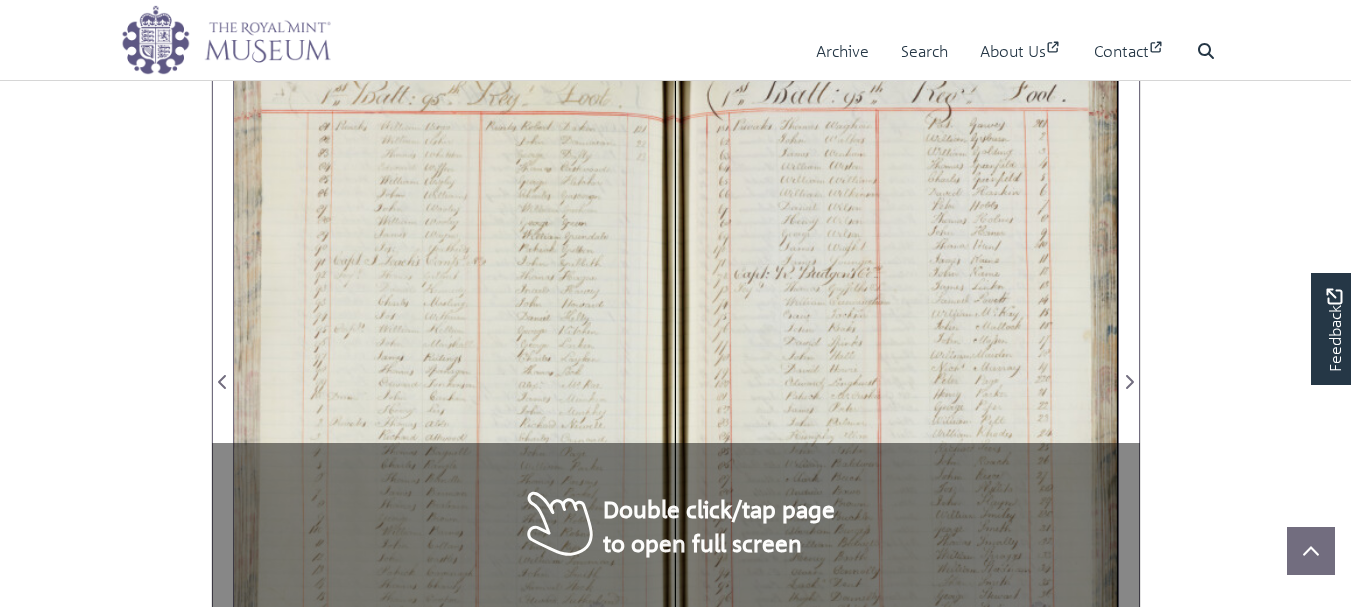 click at bounding box center (897, 370) 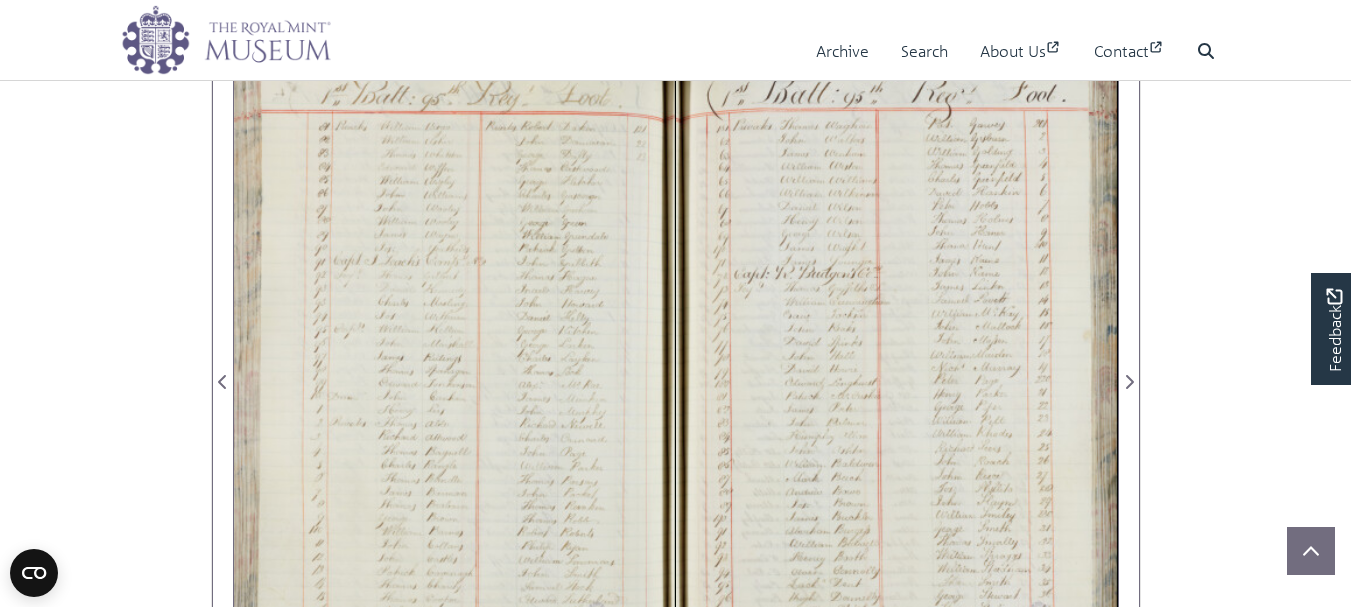 click at bounding box center (897, 370) 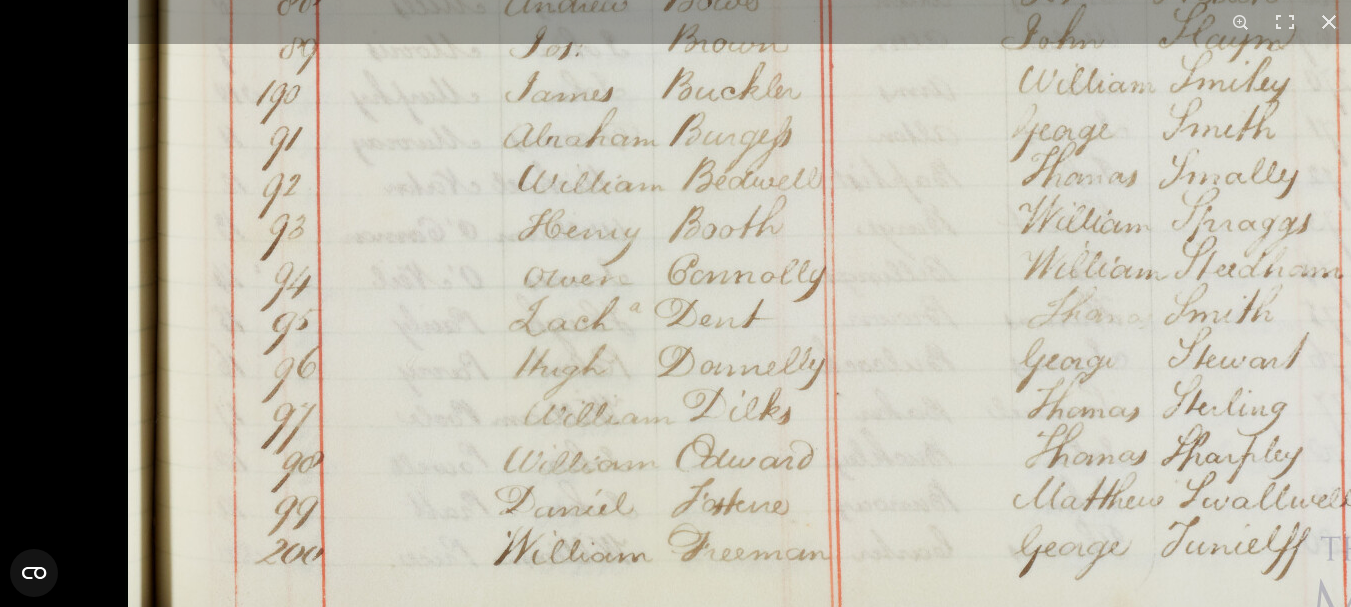 click at bounding box center (883, -415) 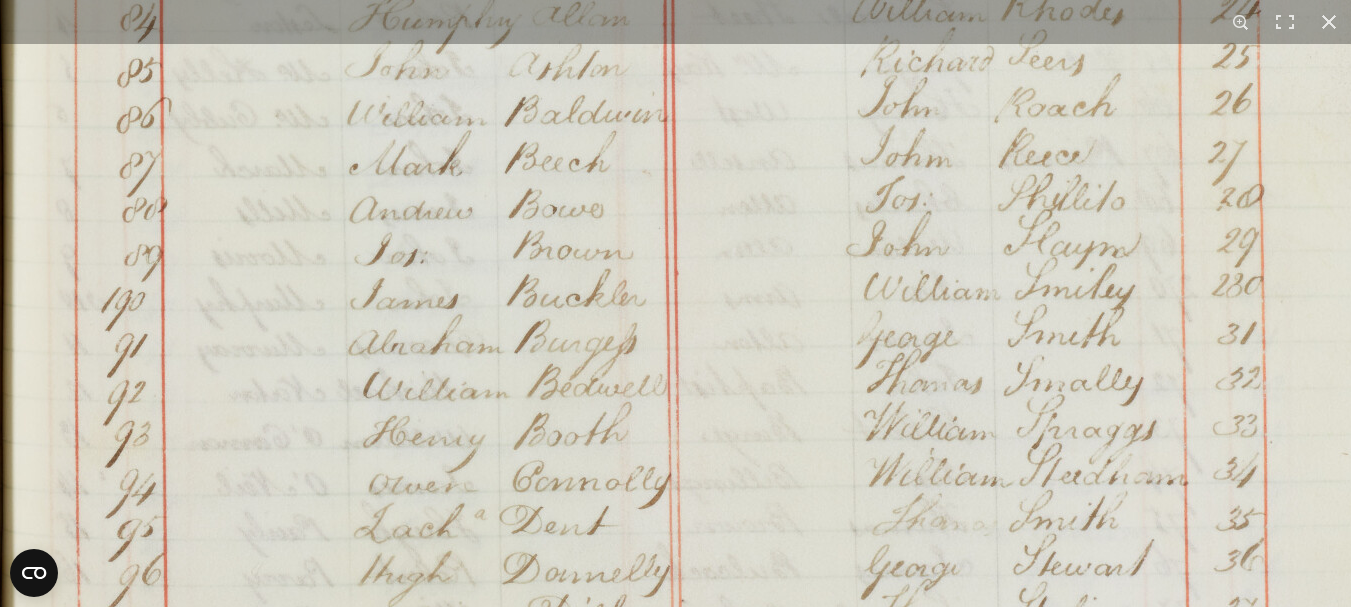 click at bounding box center (728, -208) 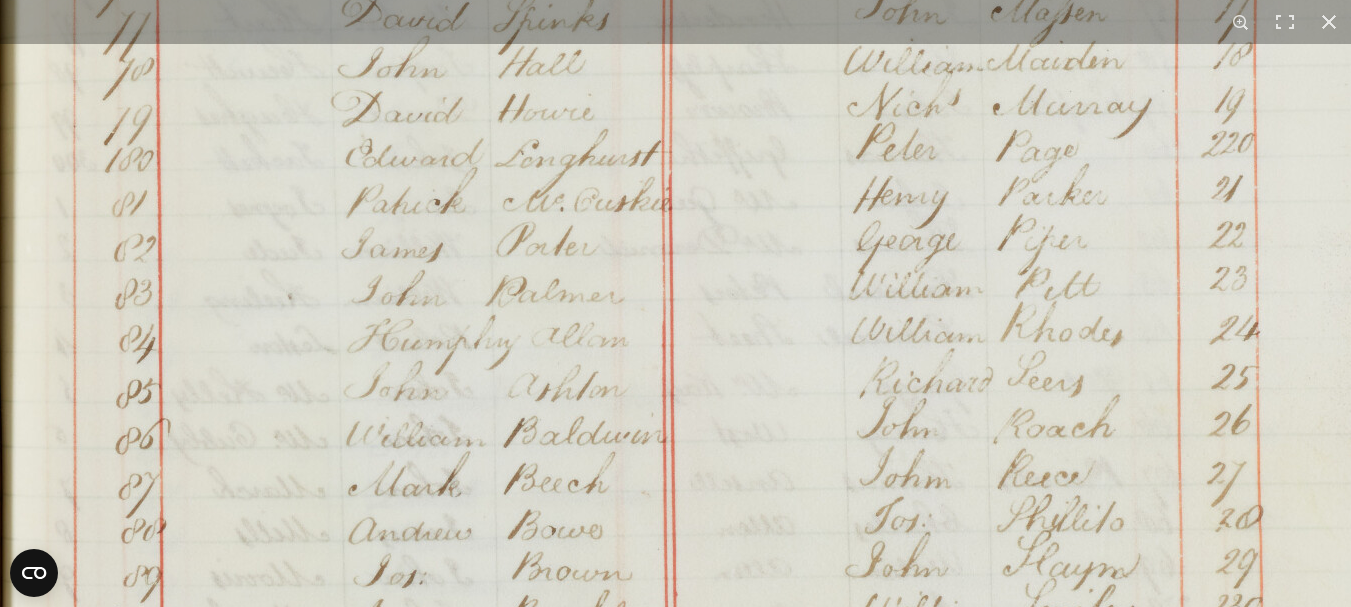 click at bounding box center [727, 113] 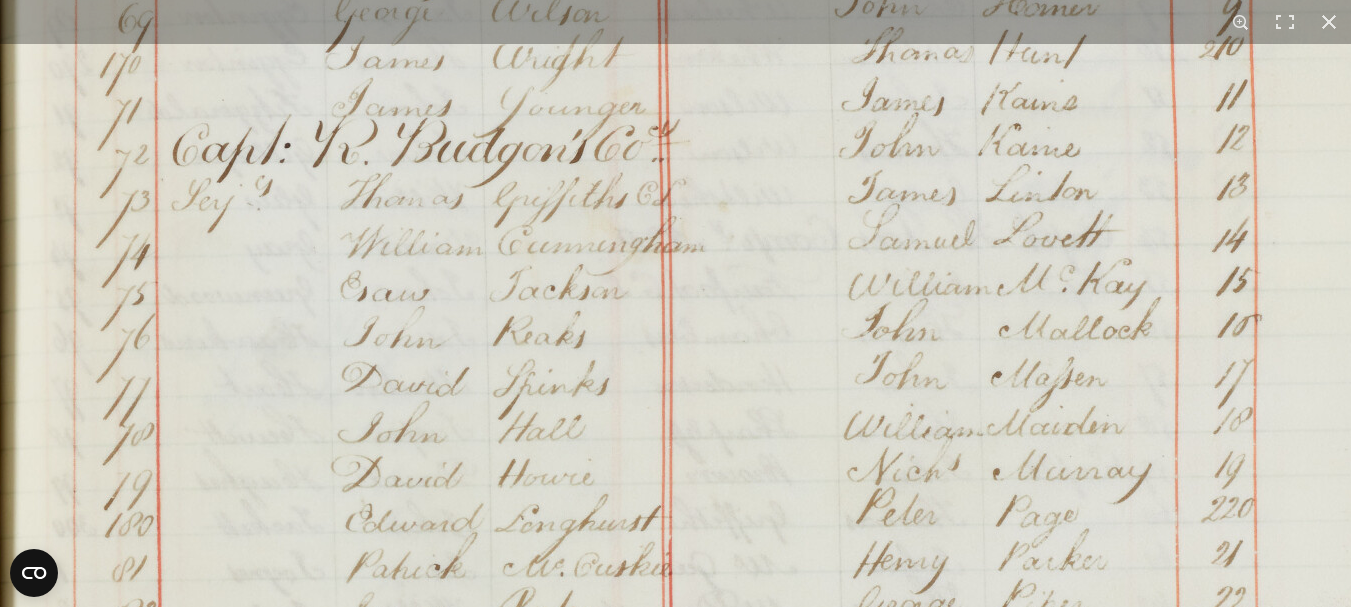click at bounding box center (727, 478) 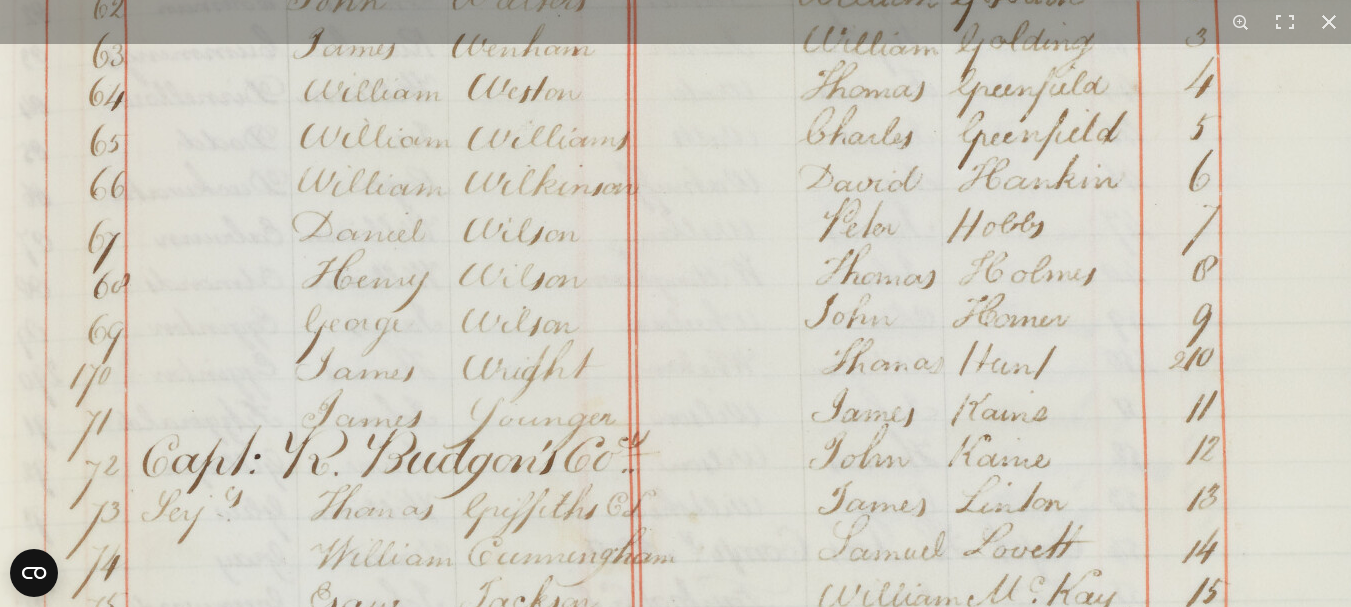 click at bounding box center (697, 789) 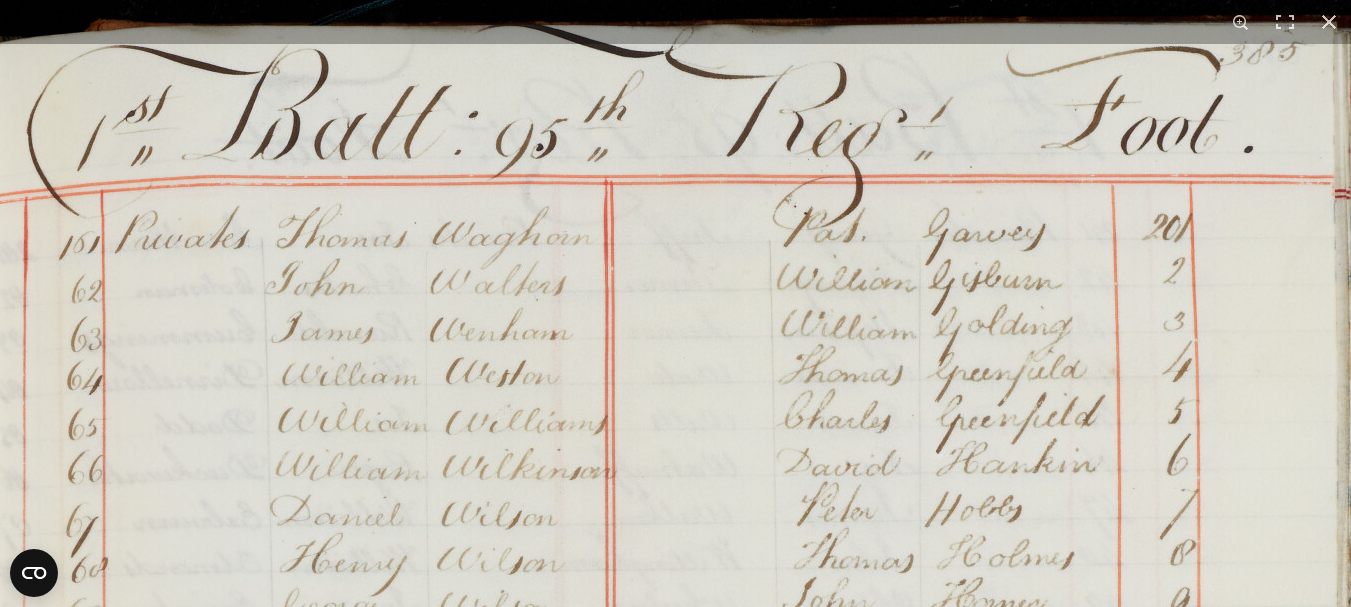 click at bounding box center [675, 1073] 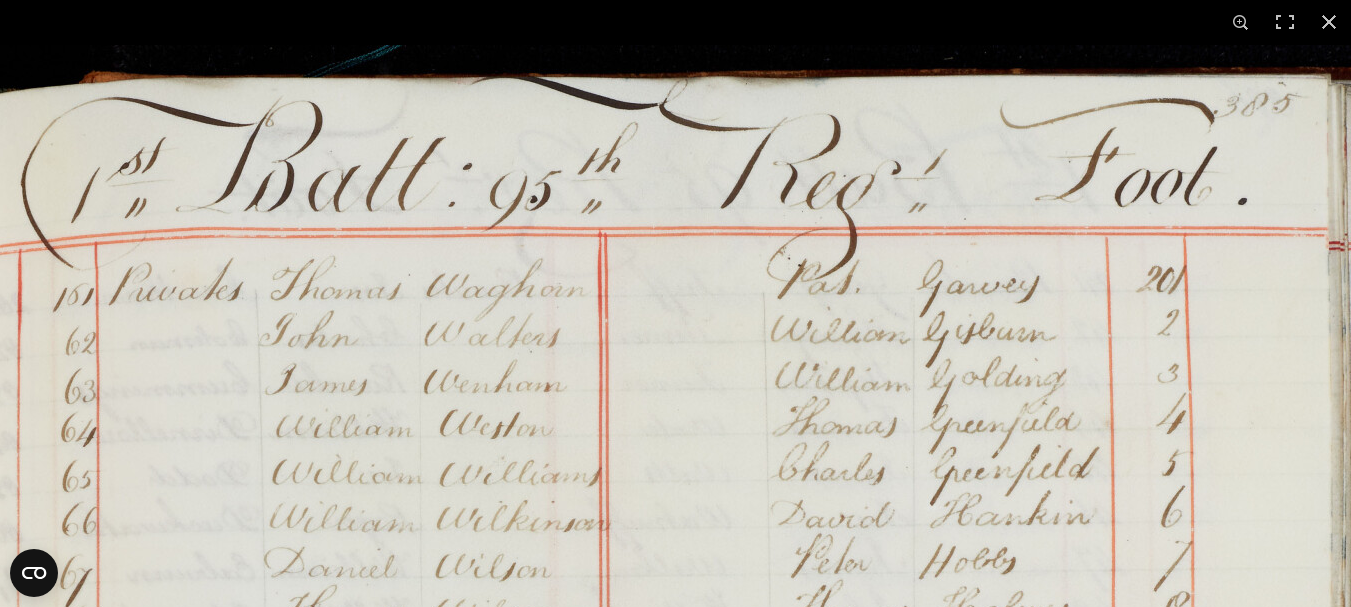 click at bounding box center [669, 1125] 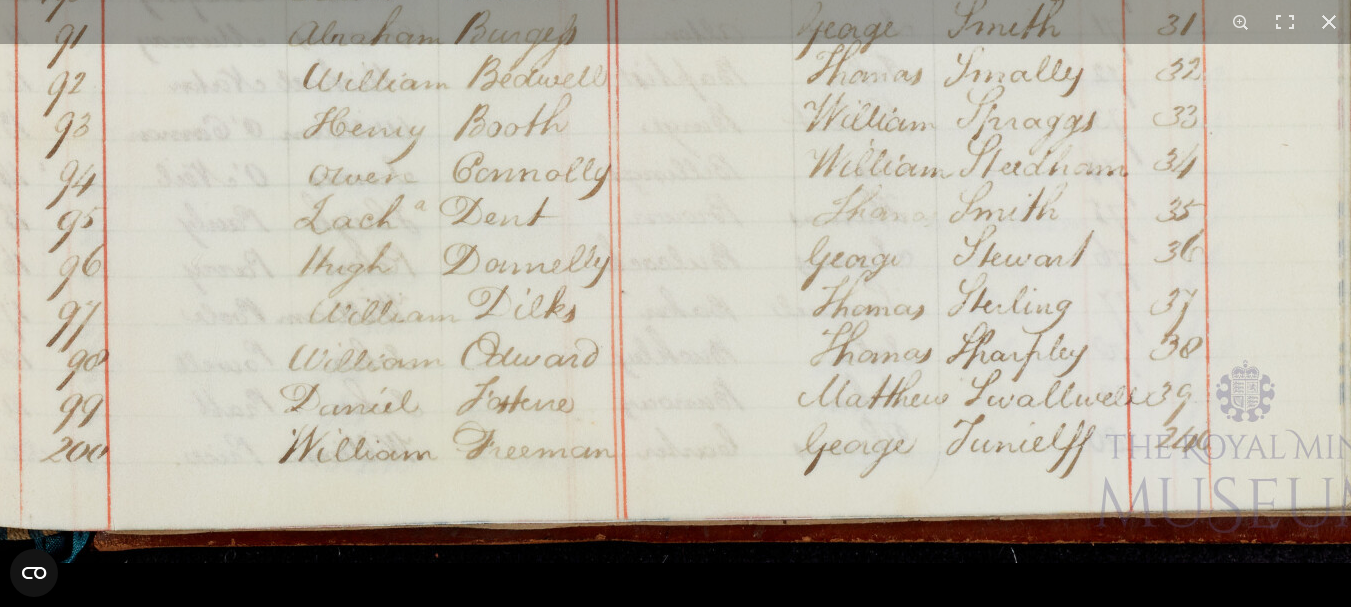scroll, scrollTop: 1566, scrollLeft: 0, axis: vertical 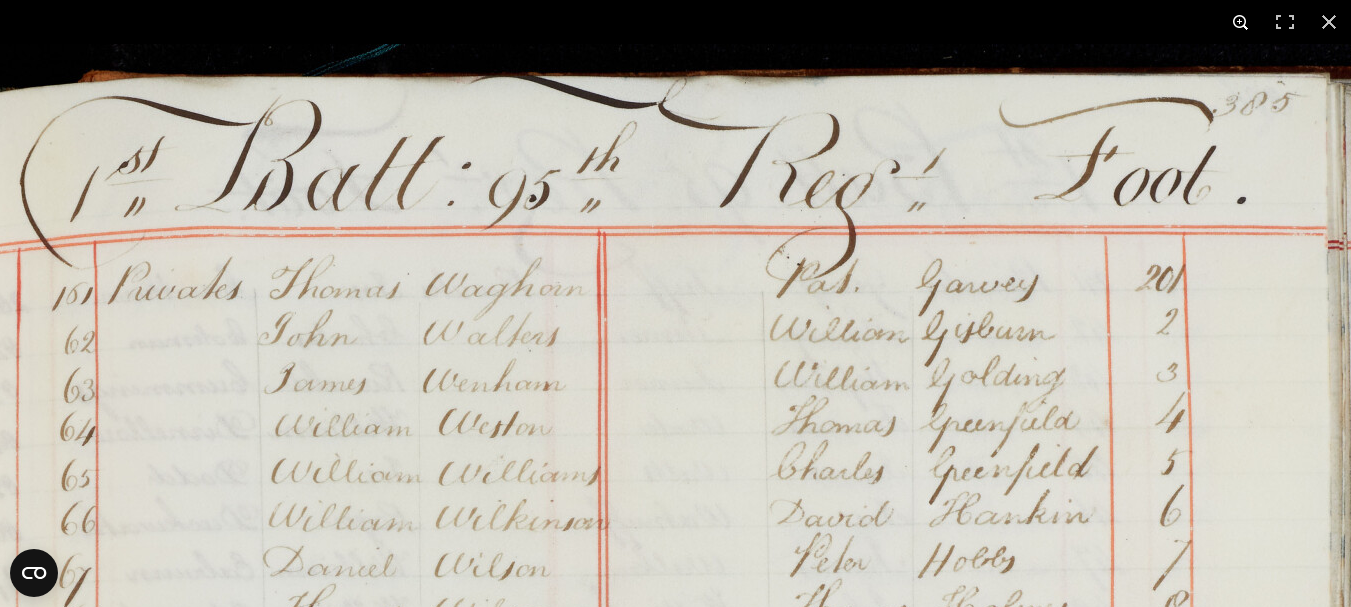 click at bounding box center [1241, 22] 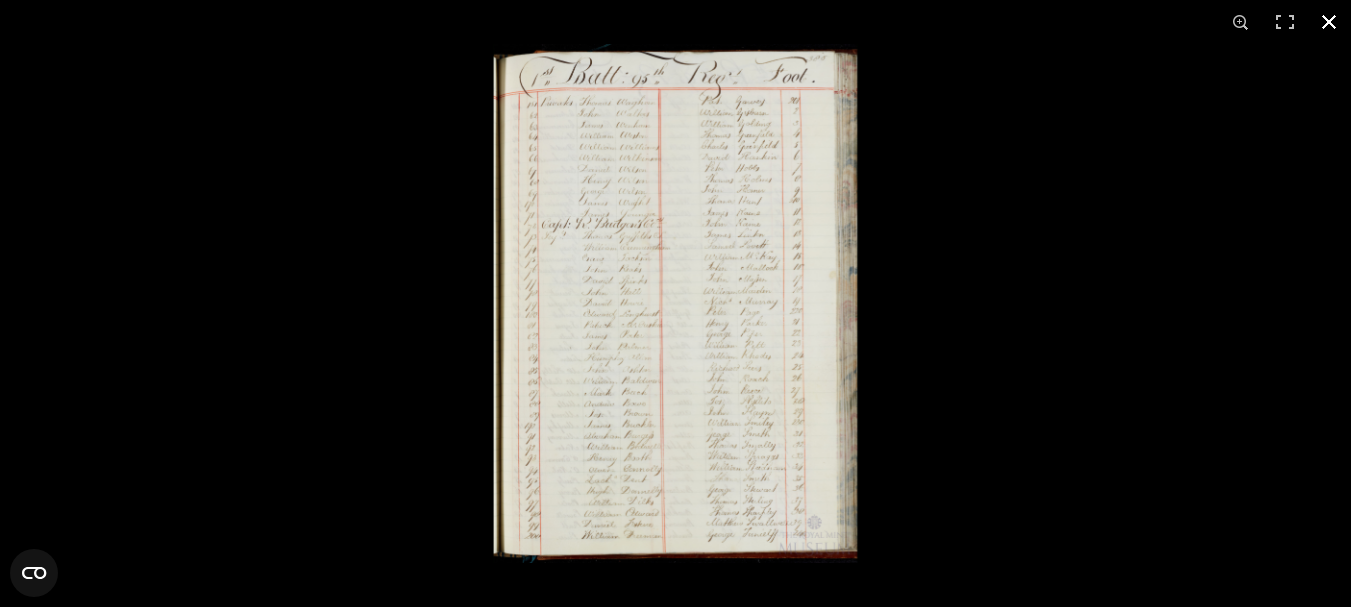 click at bounding box center (1329, 22) 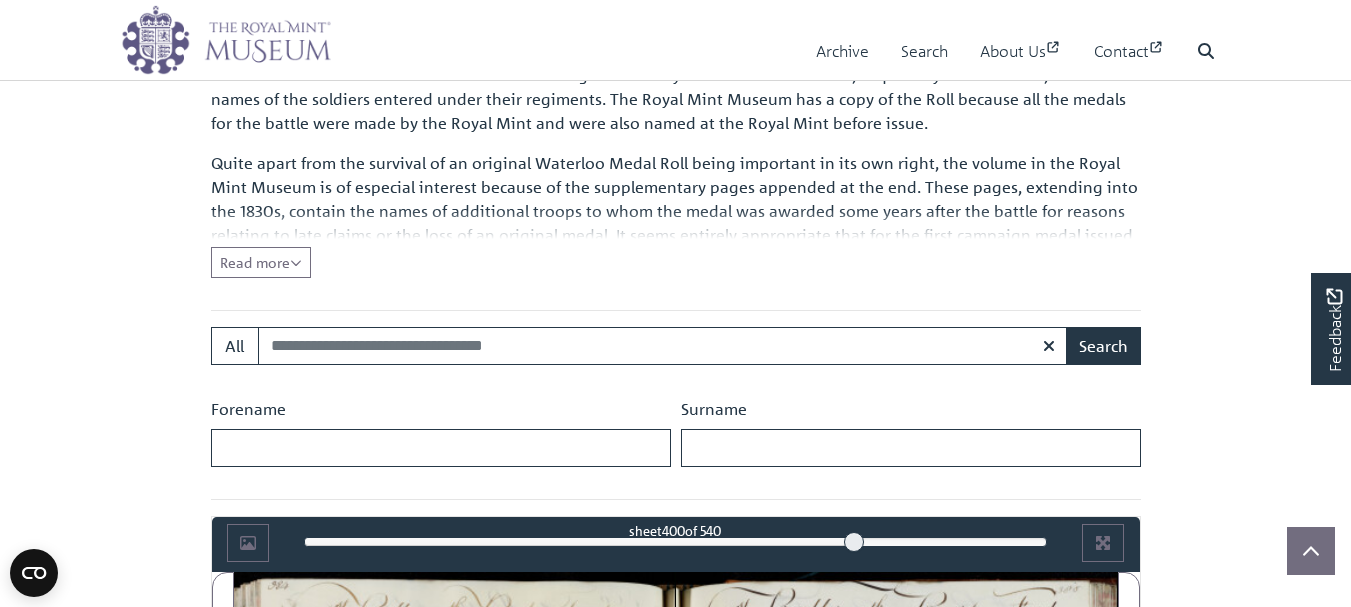 scroll, scrollTop: 721, scrollLeft: 0, axis: vertical 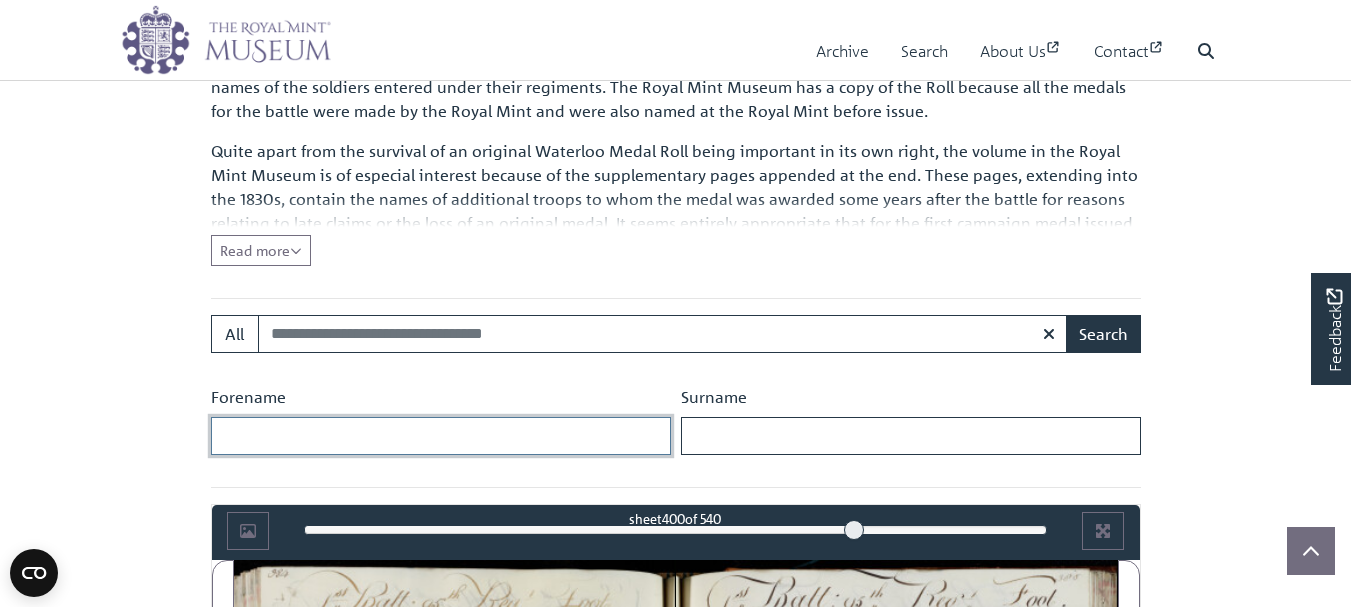 click on "Forename" at bounding box center [441, 436] 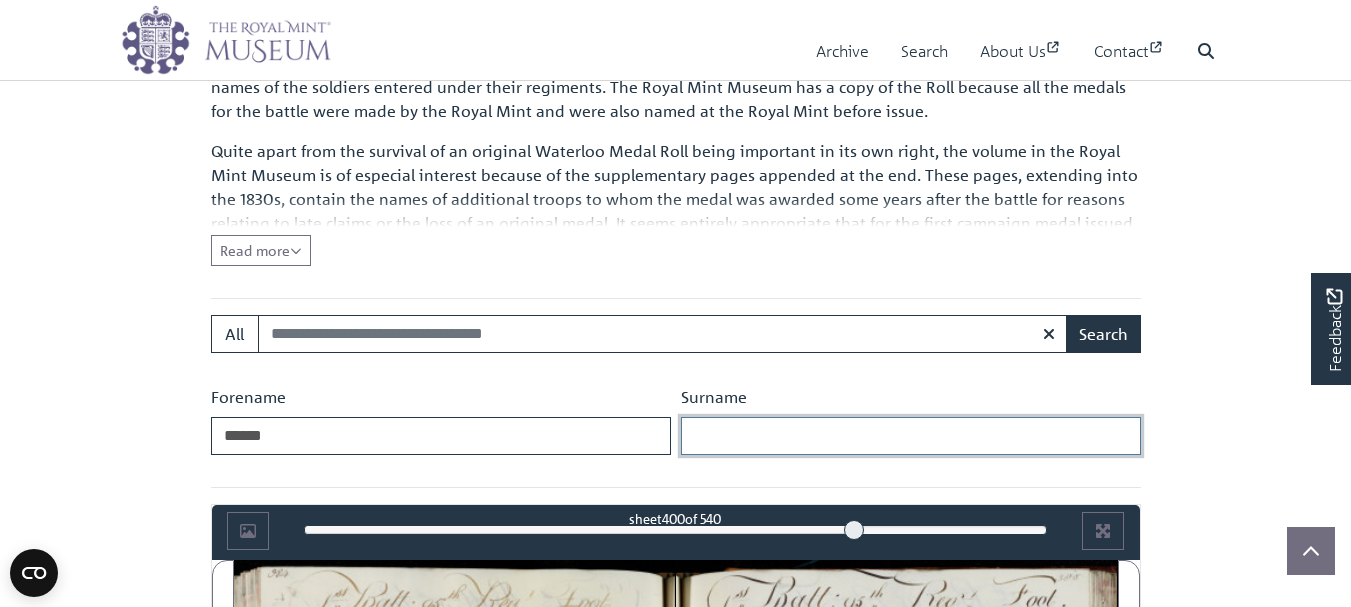 click on "Surname" at bounding box center [911, 436] 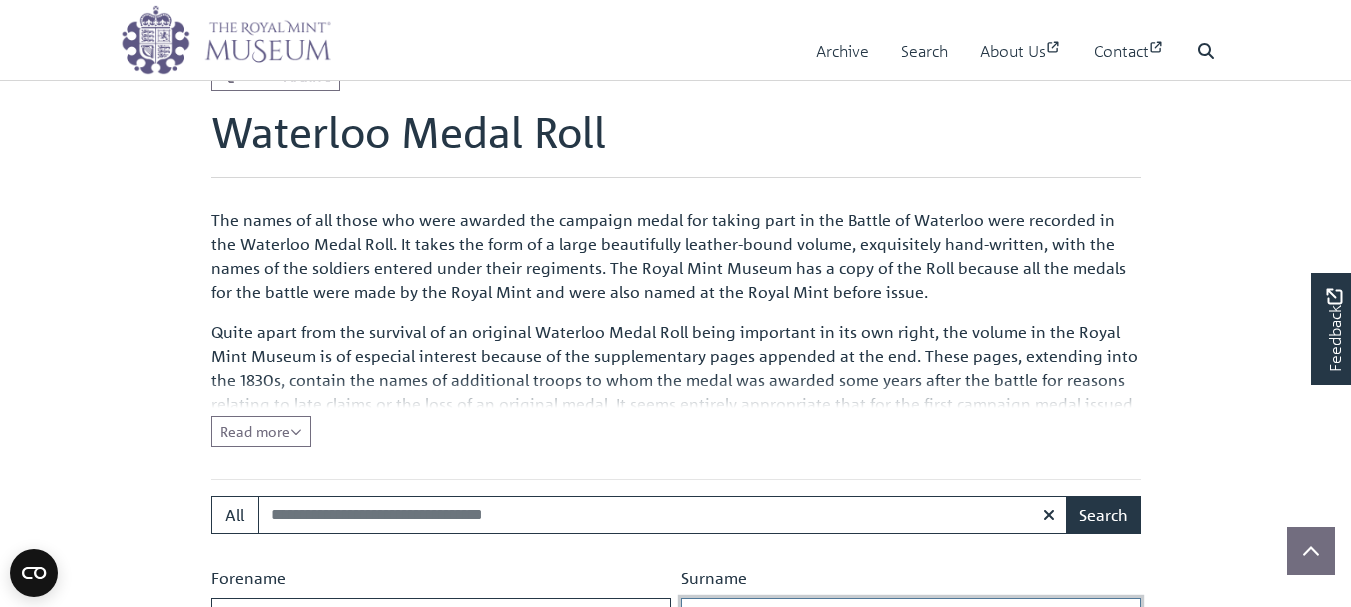 scroll, scrollTop: 521, scrollLeft: 0, axis: vertical 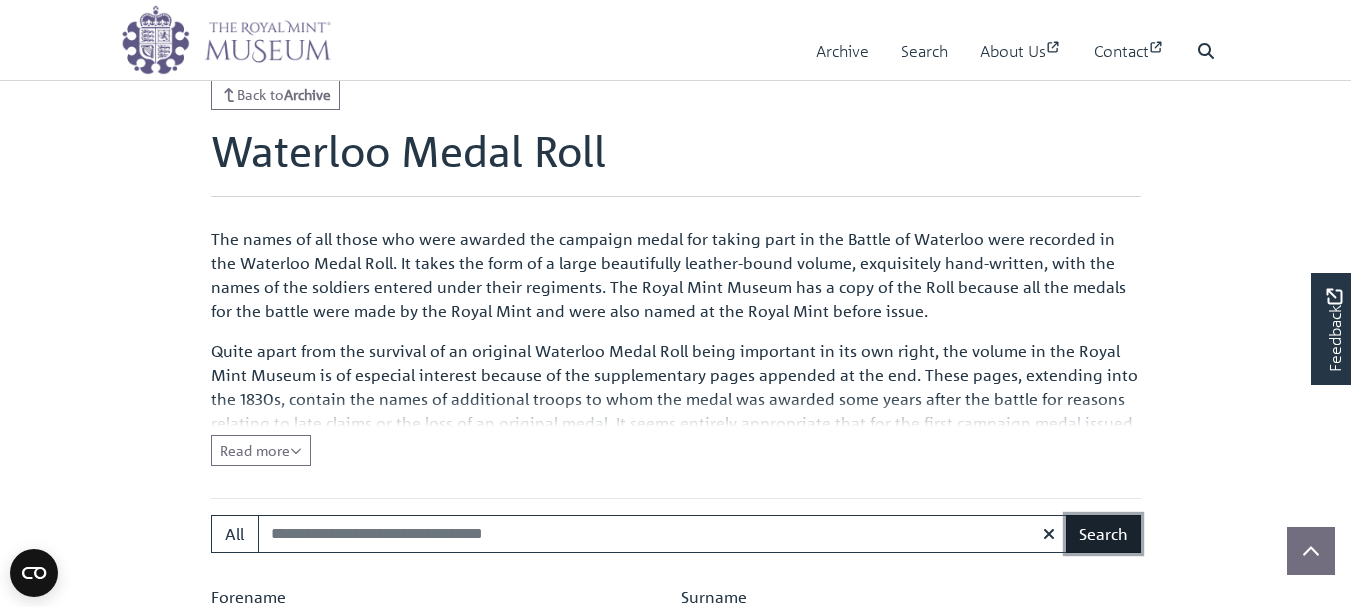 click on "Search" at bounding box center [1103, 534] 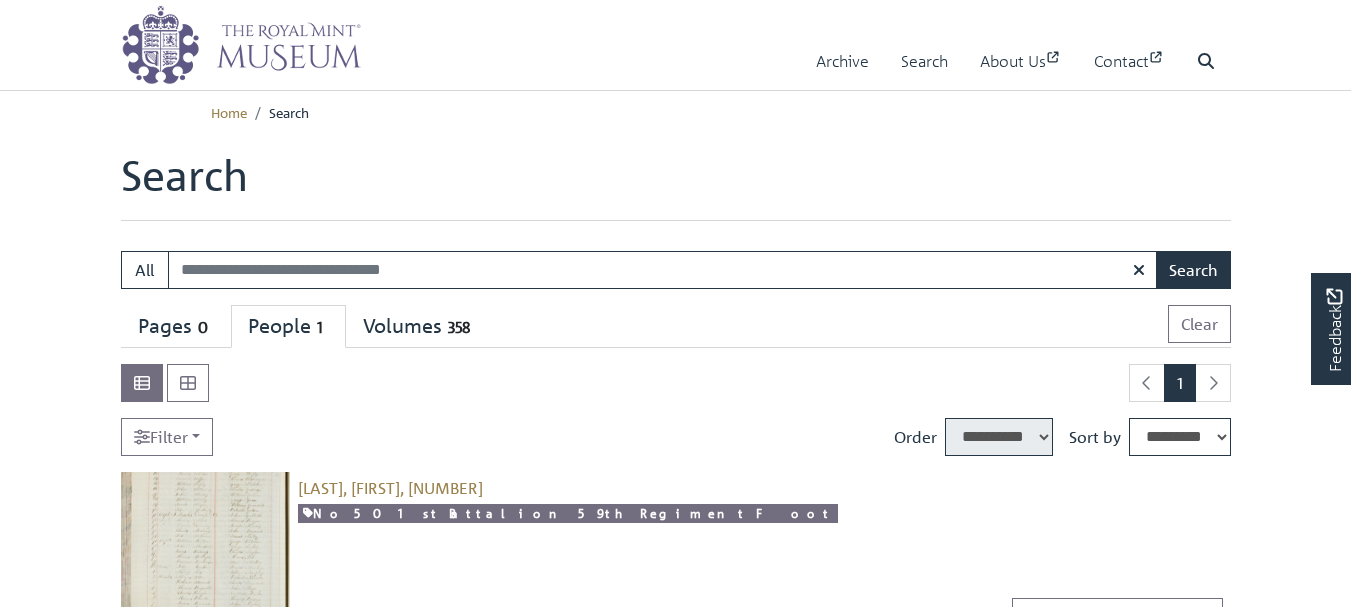 select on "****" 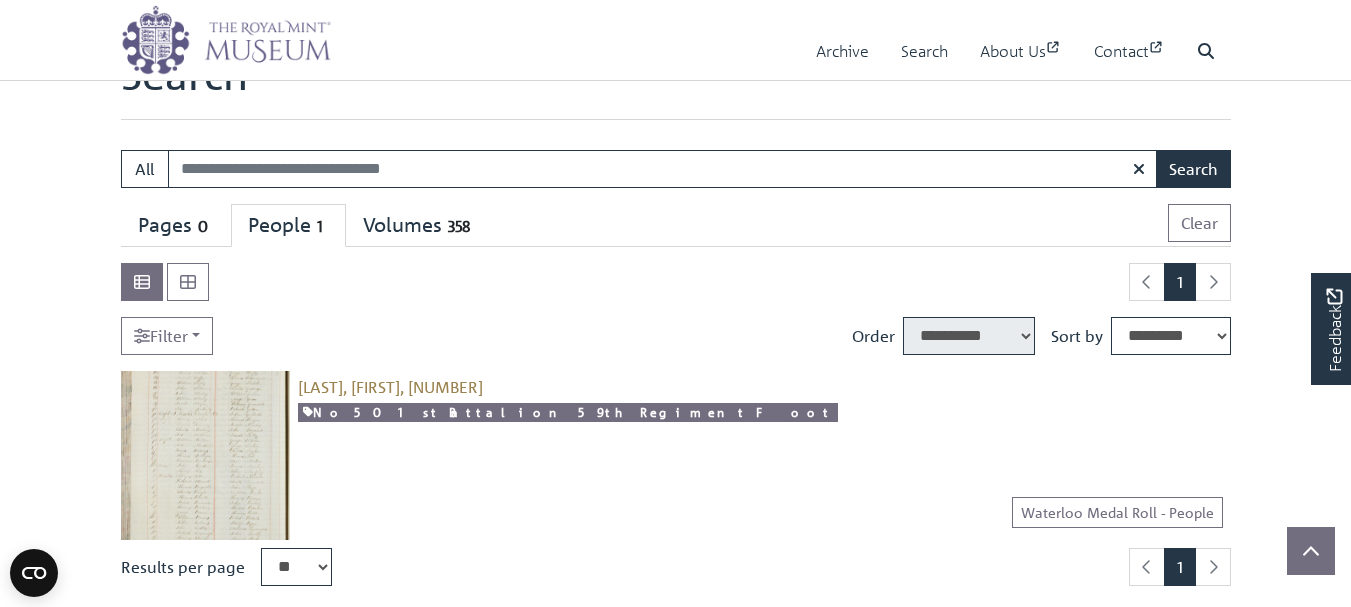 scroll, scrollTop: 100, scrollLeft: 0, axis: vertical 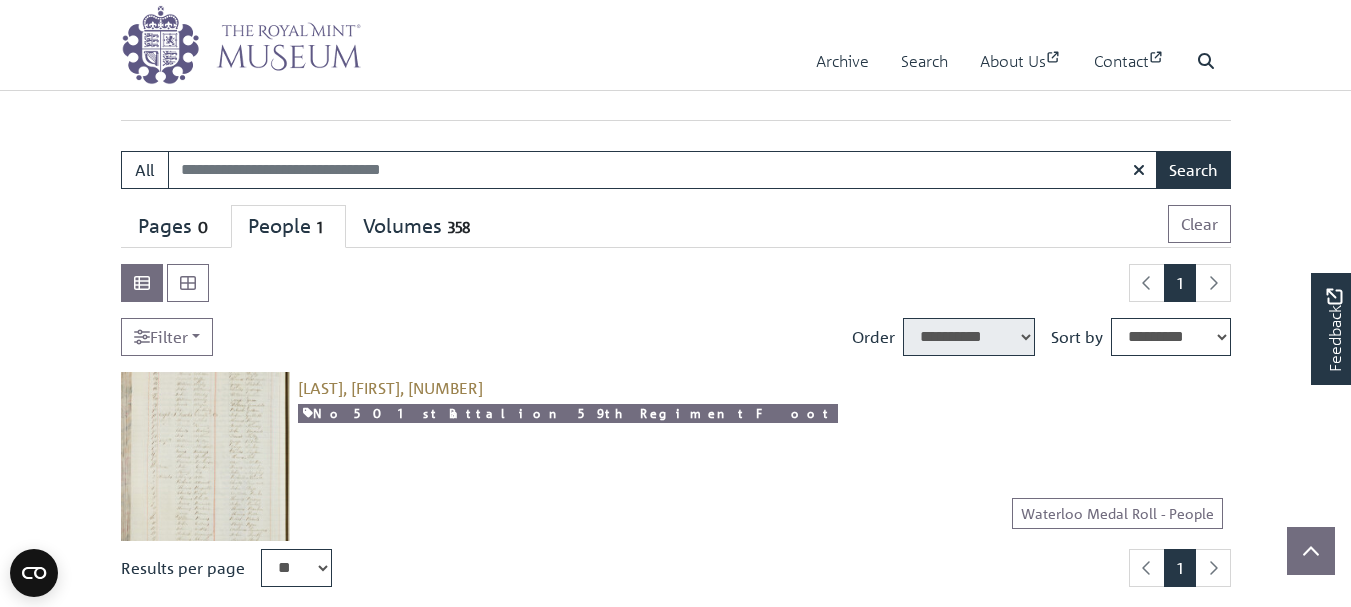 click at bounding box center [205, 456] 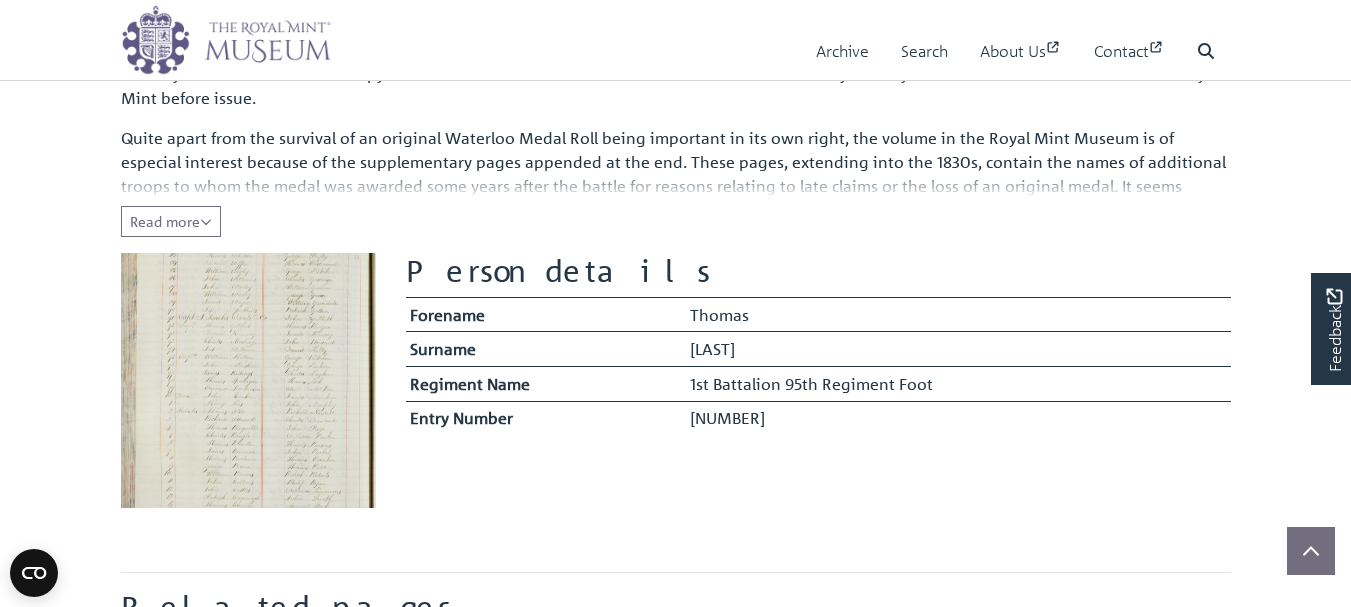 scroll, scrollTop: 400, scrollLeft: 0, axis: vertical 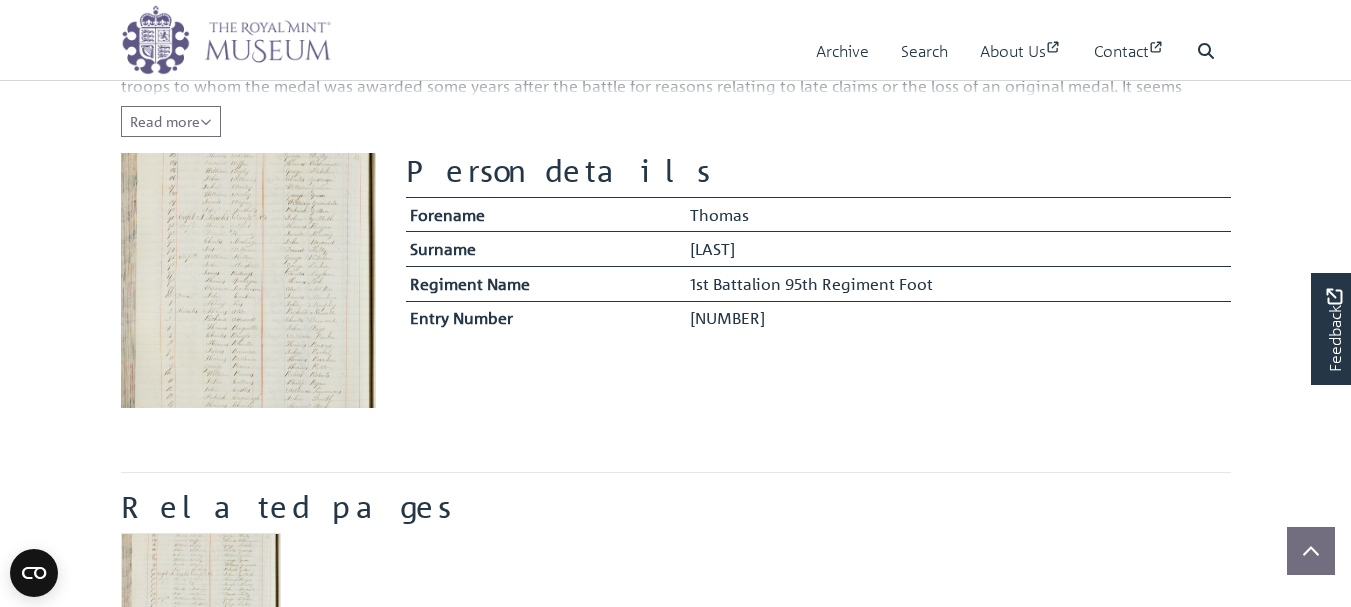 click at bounding box center (248, 280) 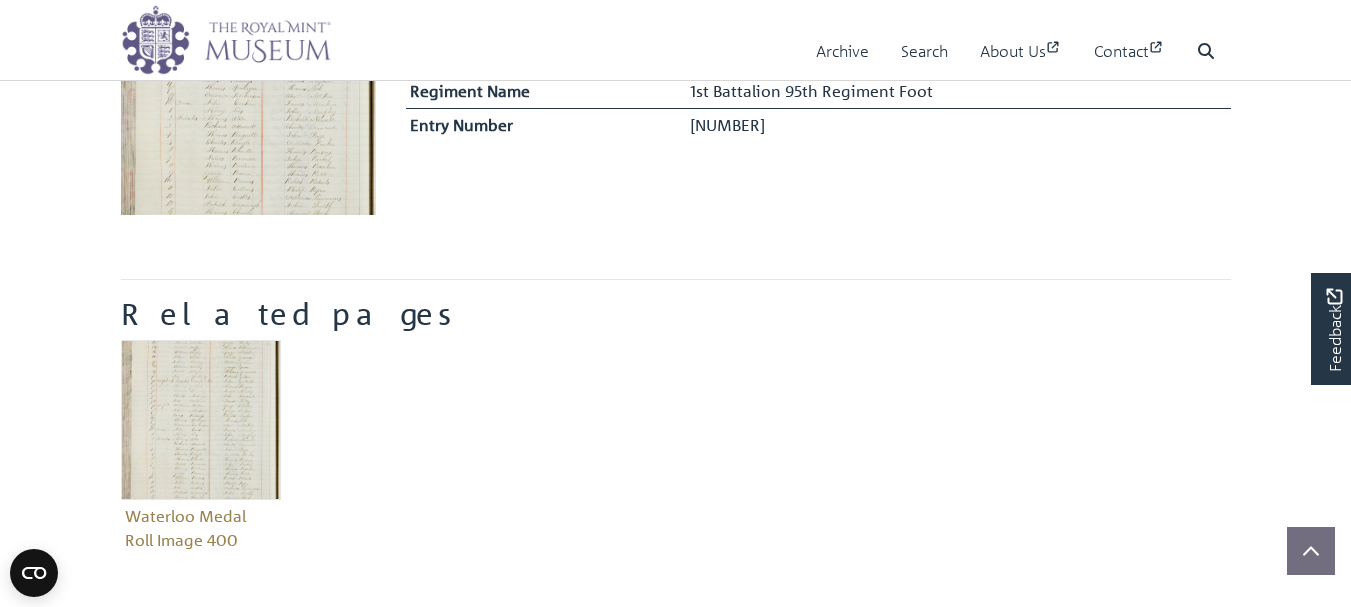 scroll, scrollTop: 600, scrollLeft: 0, axis: vertical 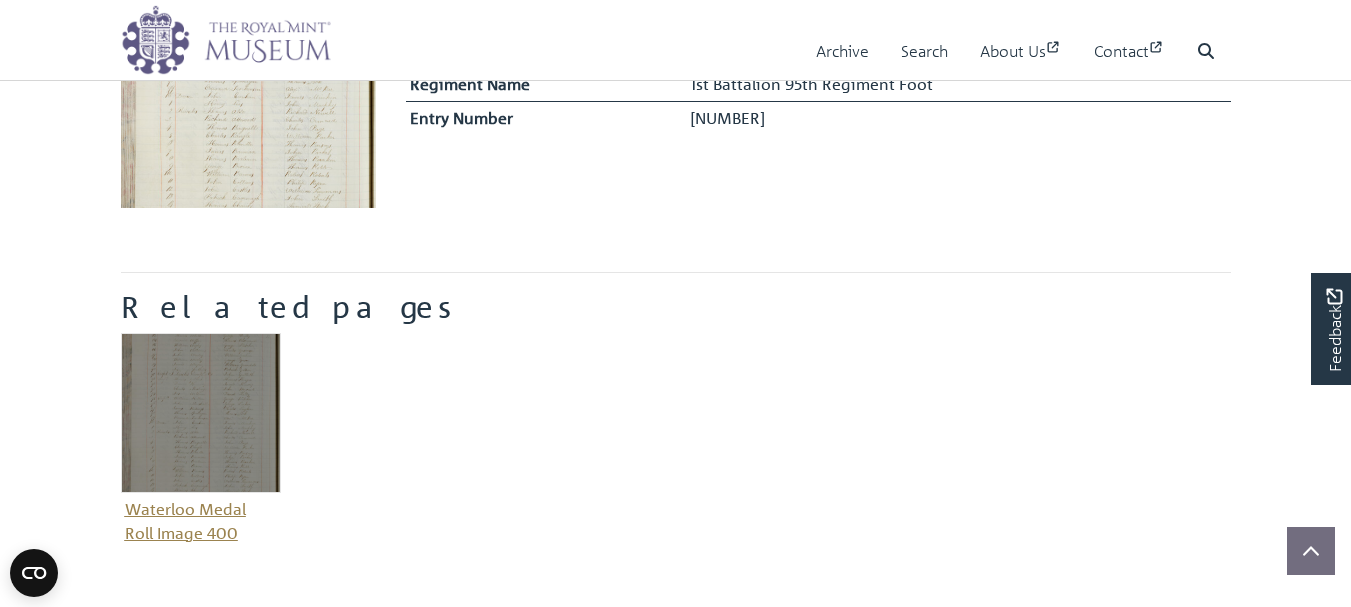 click on "Waterloo Medal Roll Image 400" at bounding box center (201, 441) 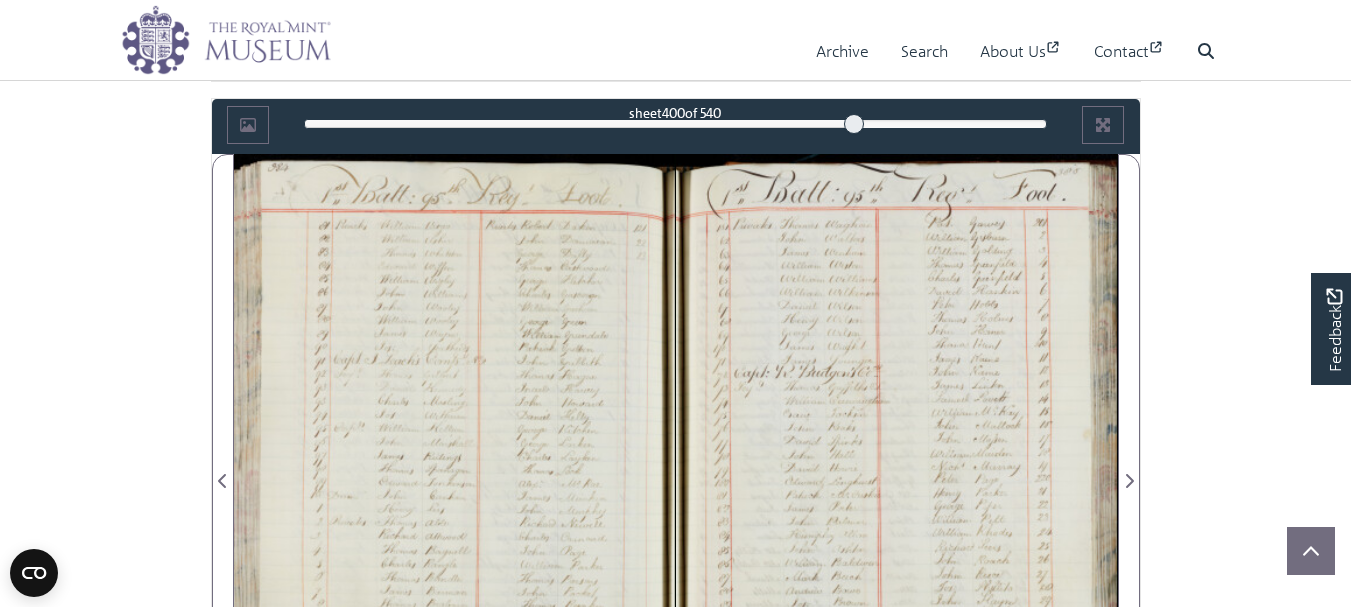 scroll, scrollTop: 1126, scrollLeft: 0, axis: vertical 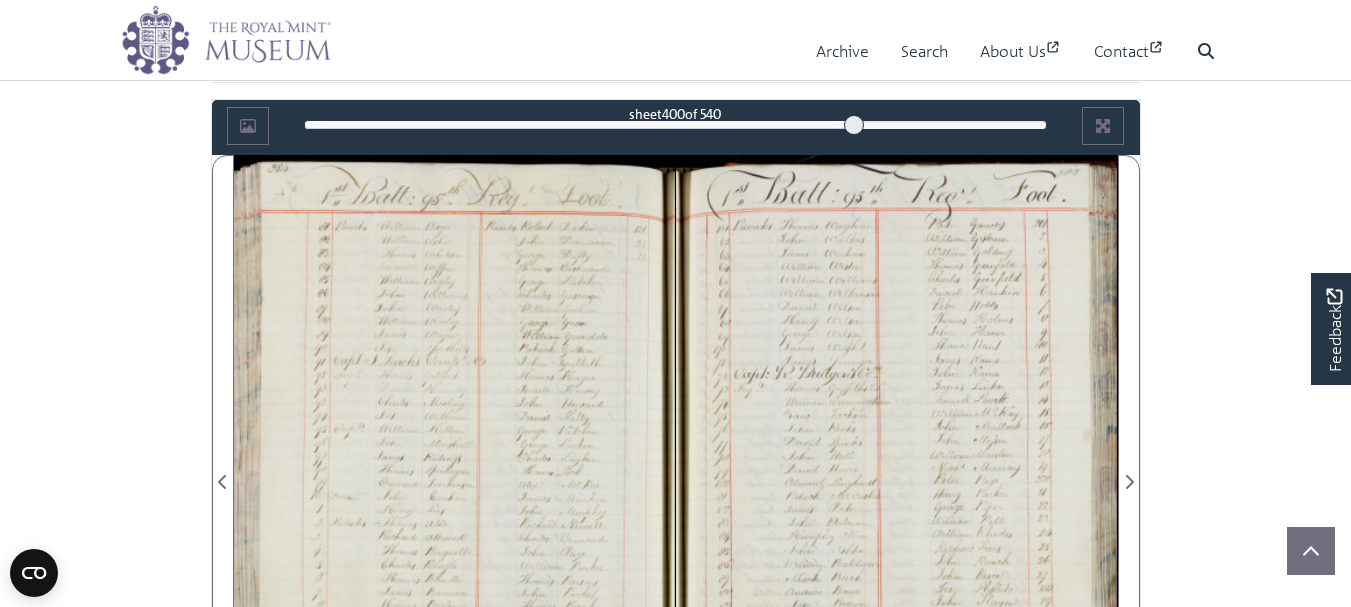 click at bounding box center [455, 470] 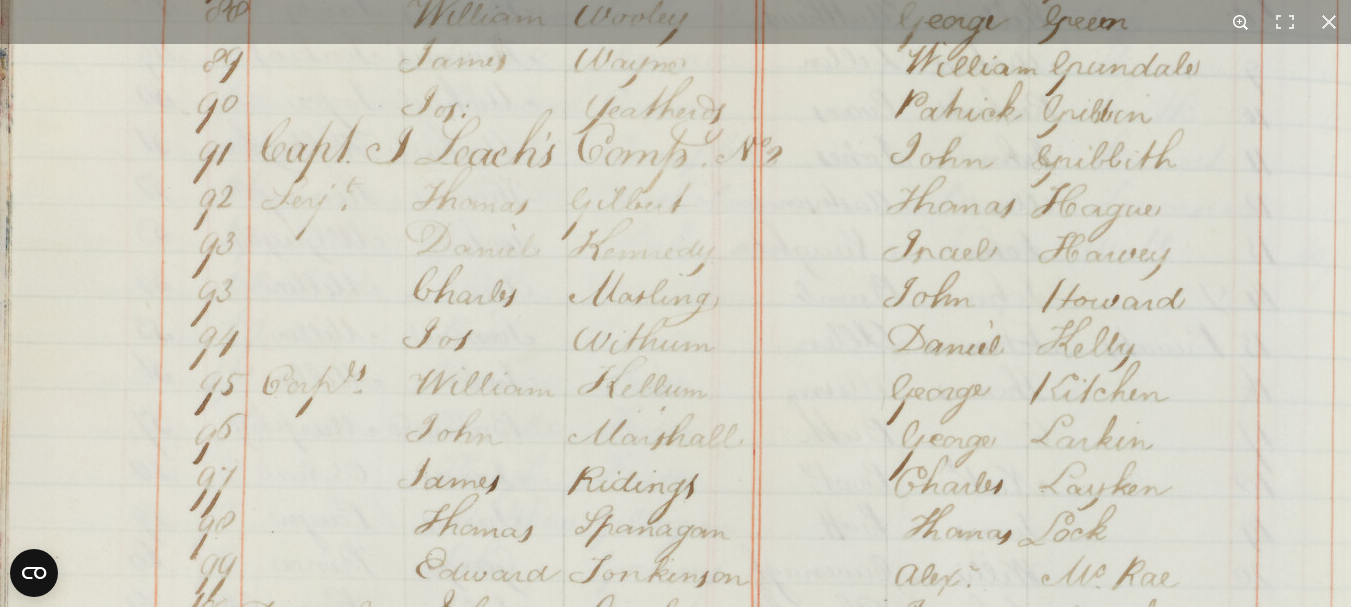 click at bounding box center [1241, 22] 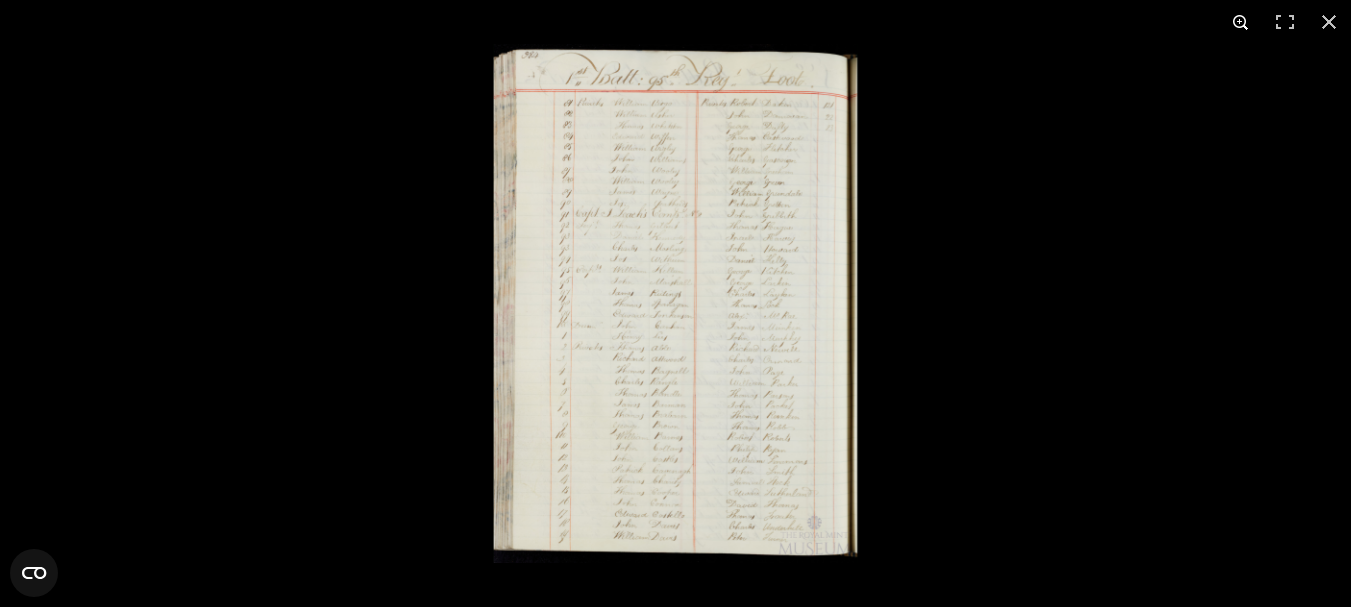 click at bounding box center (1241, 22) 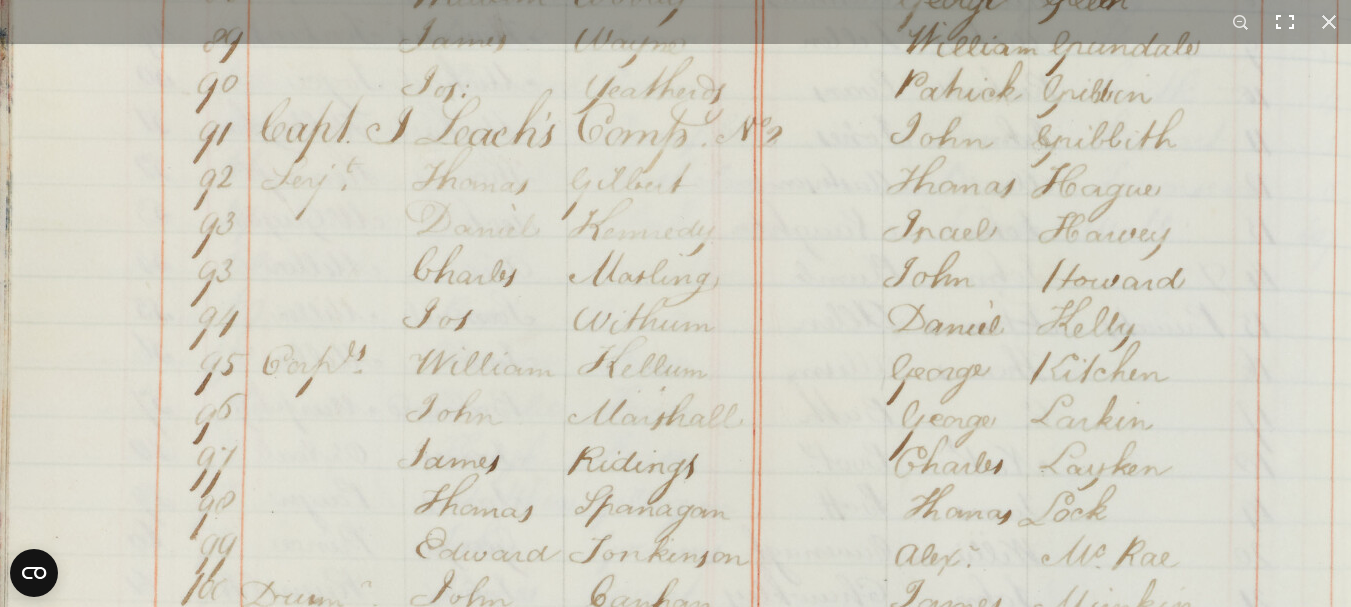 click at bounding box center (1285, 22) 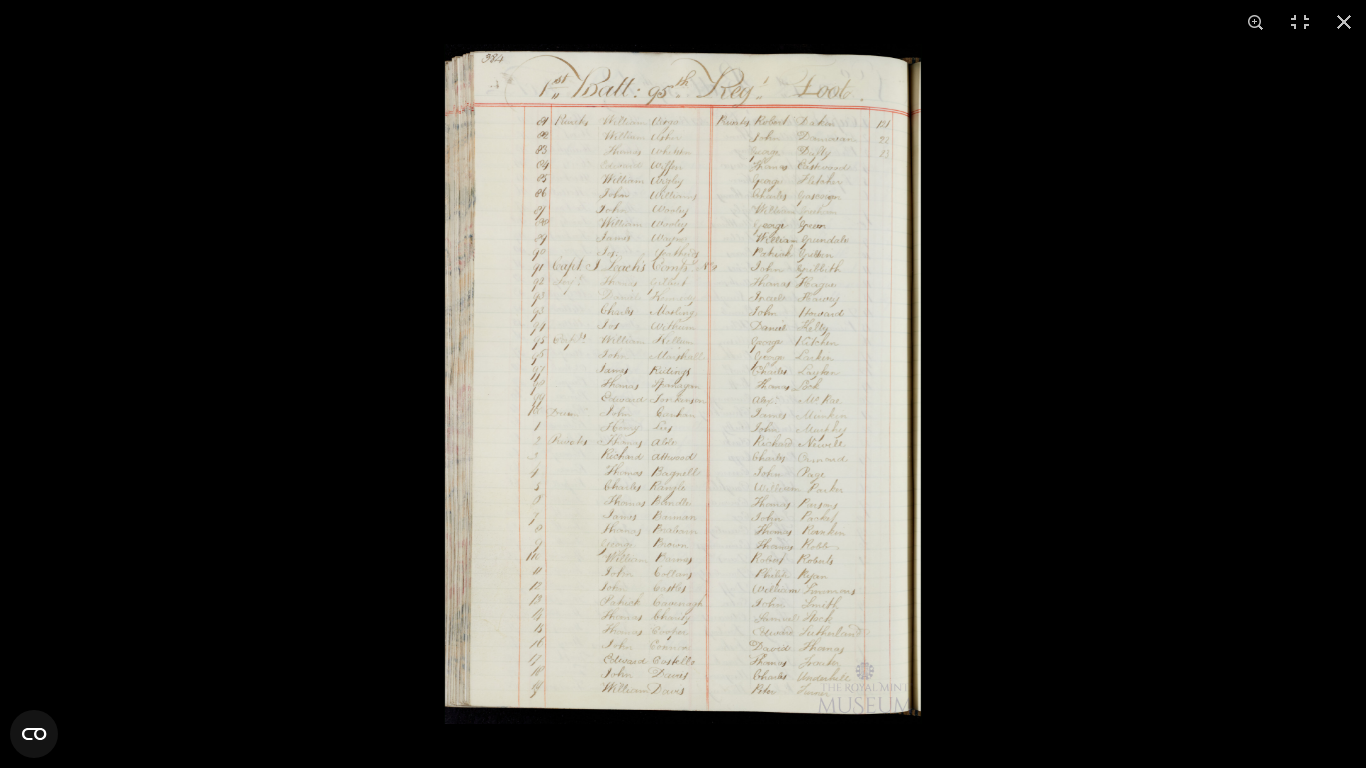 click at bounding box center (683, 384) 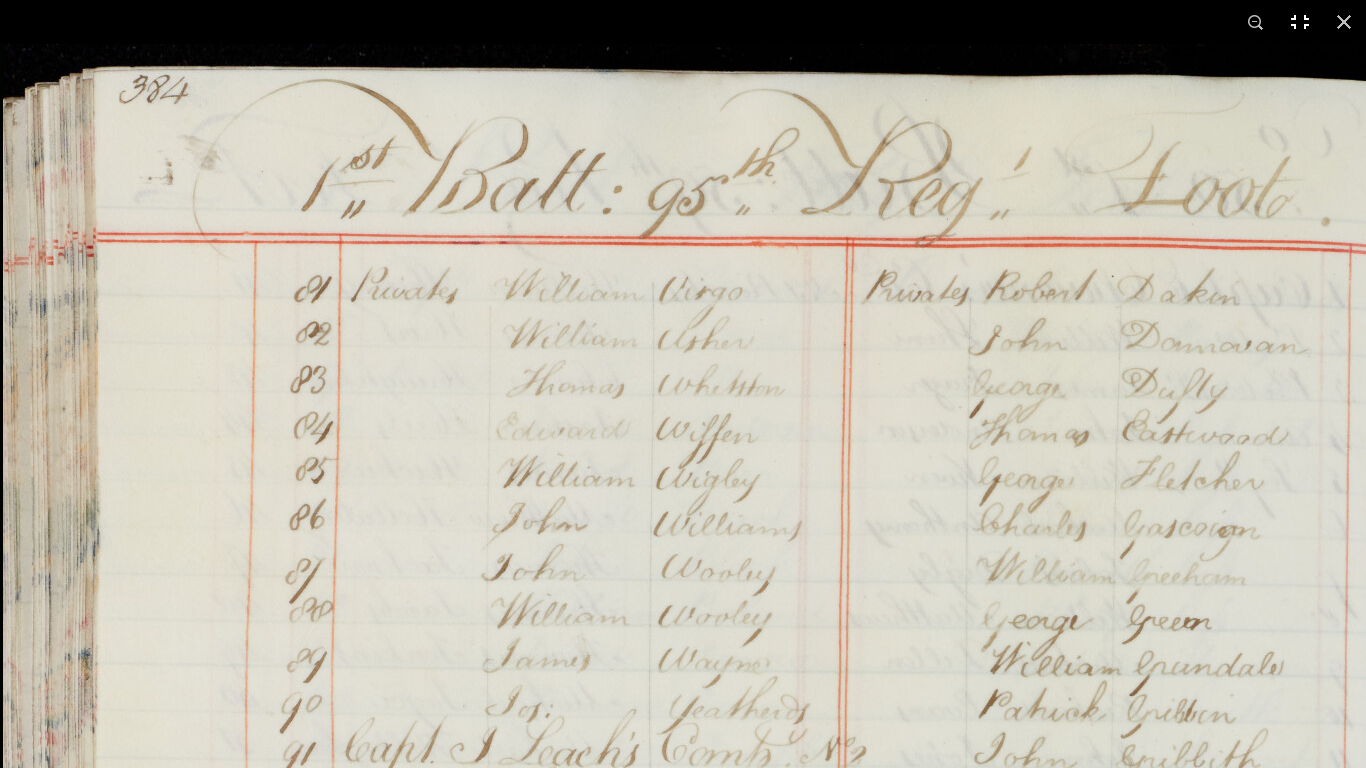 click at bounding box center [1300, 22] 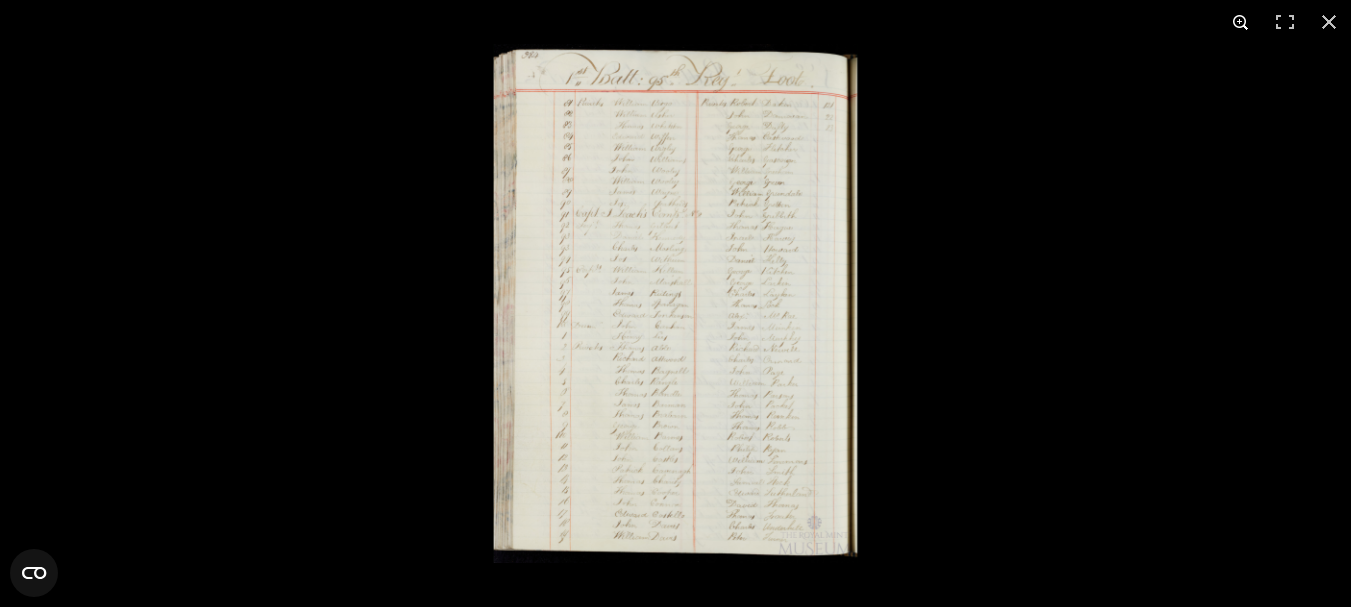 click at bounding box center [1241, 22] 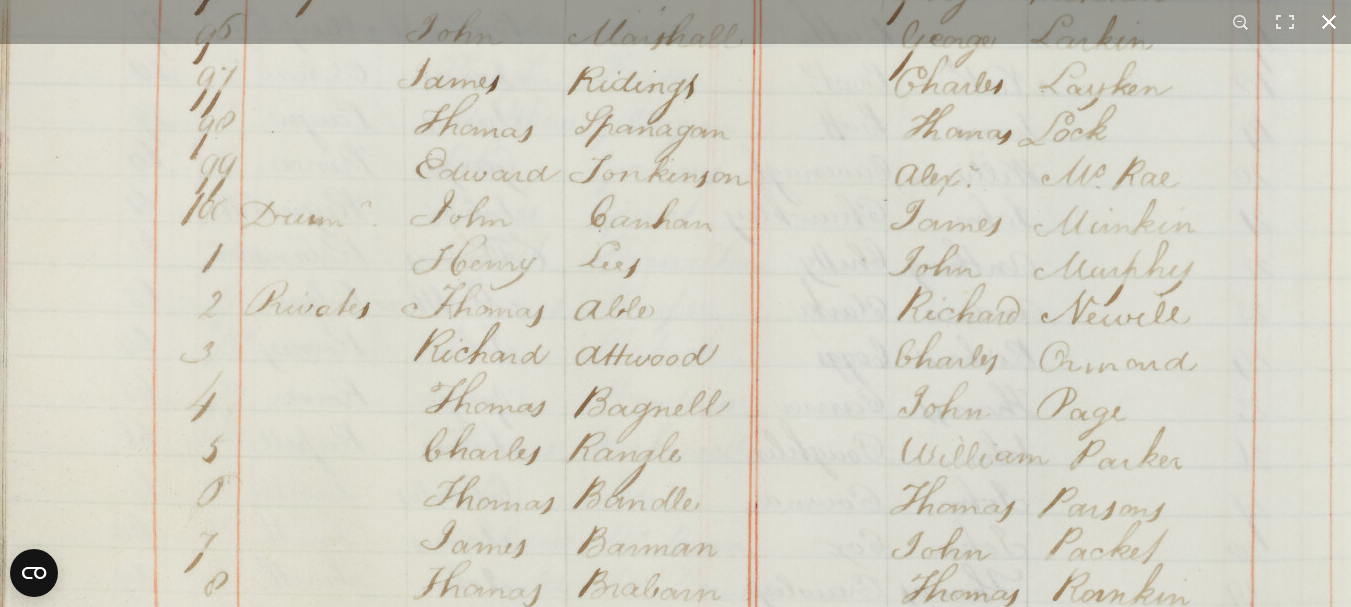 click at bounding box center [1329, 22] 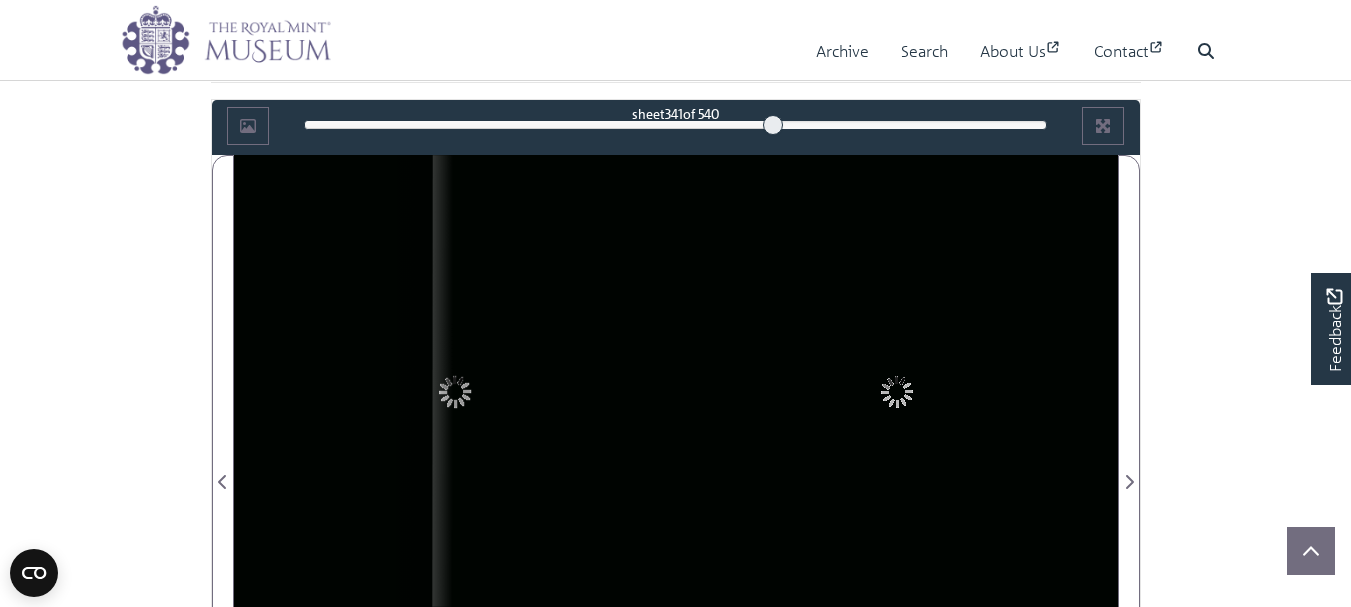 drag, startPoint x: 853, startPoint y: 122, endPoint x: 688, endPoint y: 128, distance: 165.10905 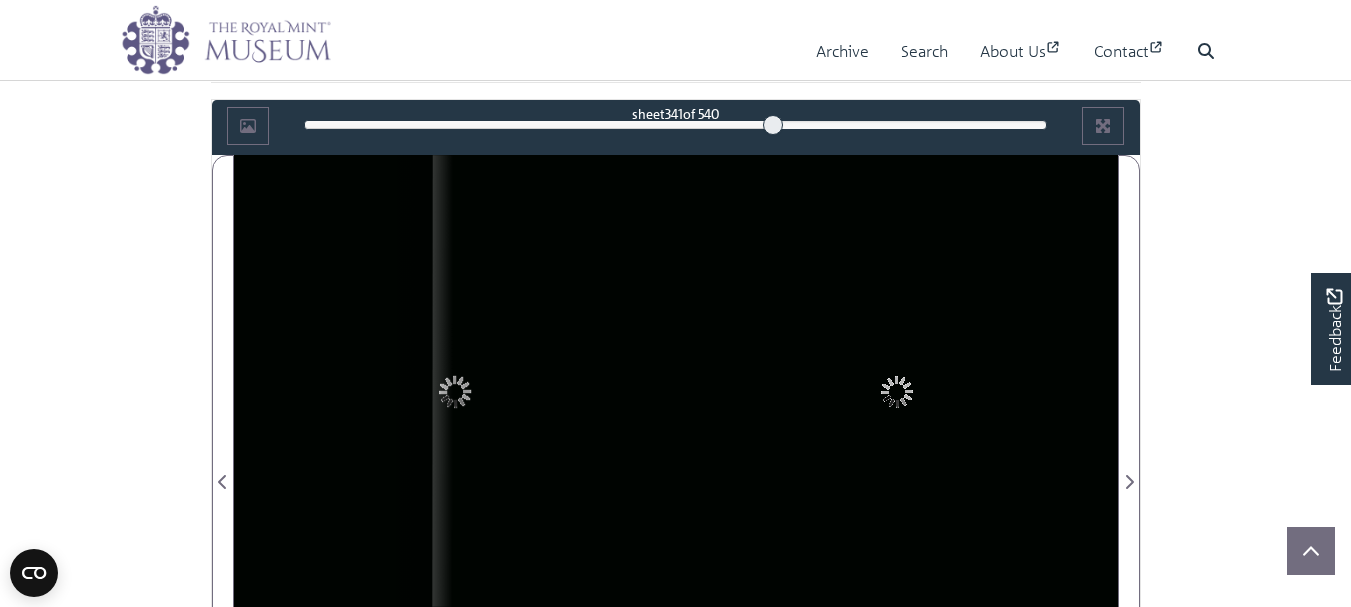 click at bounding box center (773, 125) 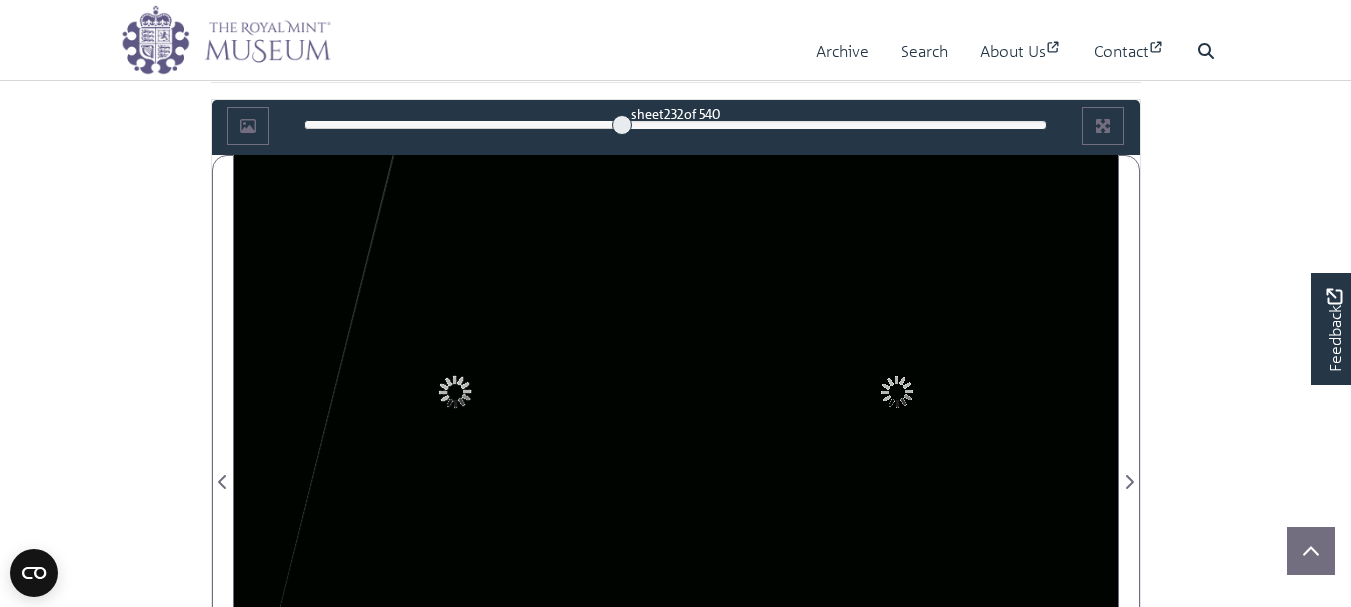drag, startPoint x: 622, startPoint y: 126, endPoint x: 634, endPoint y: 120, distance: 13.416408 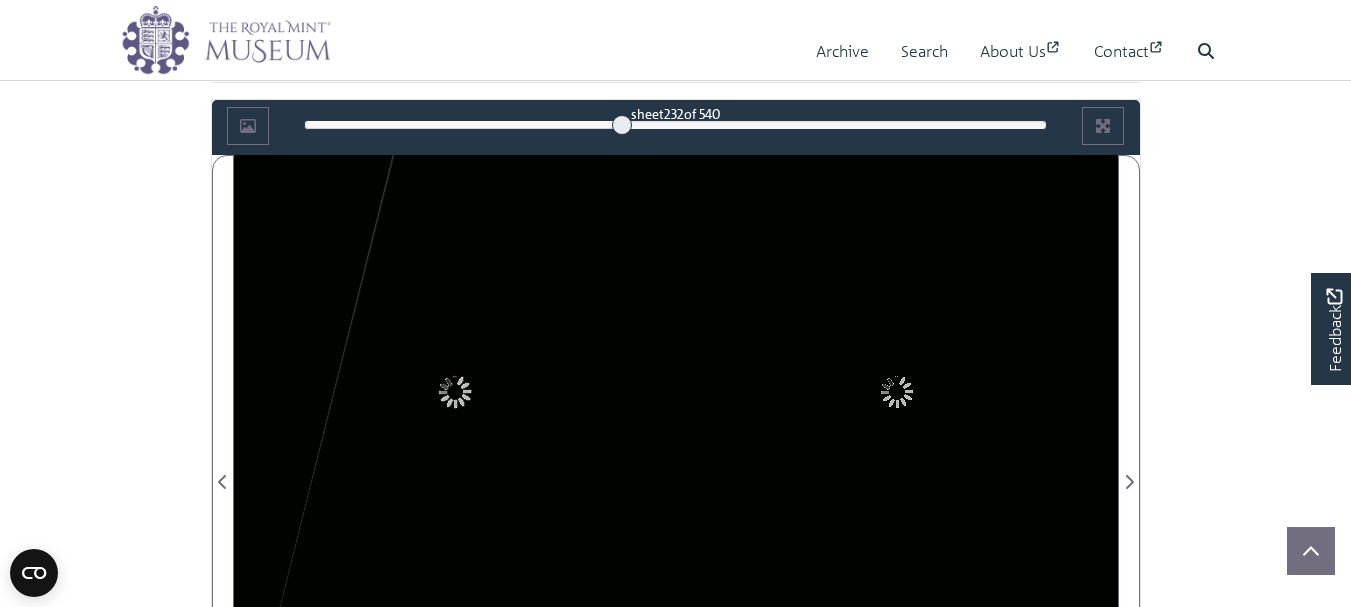 click at bounding box center (622, 125) 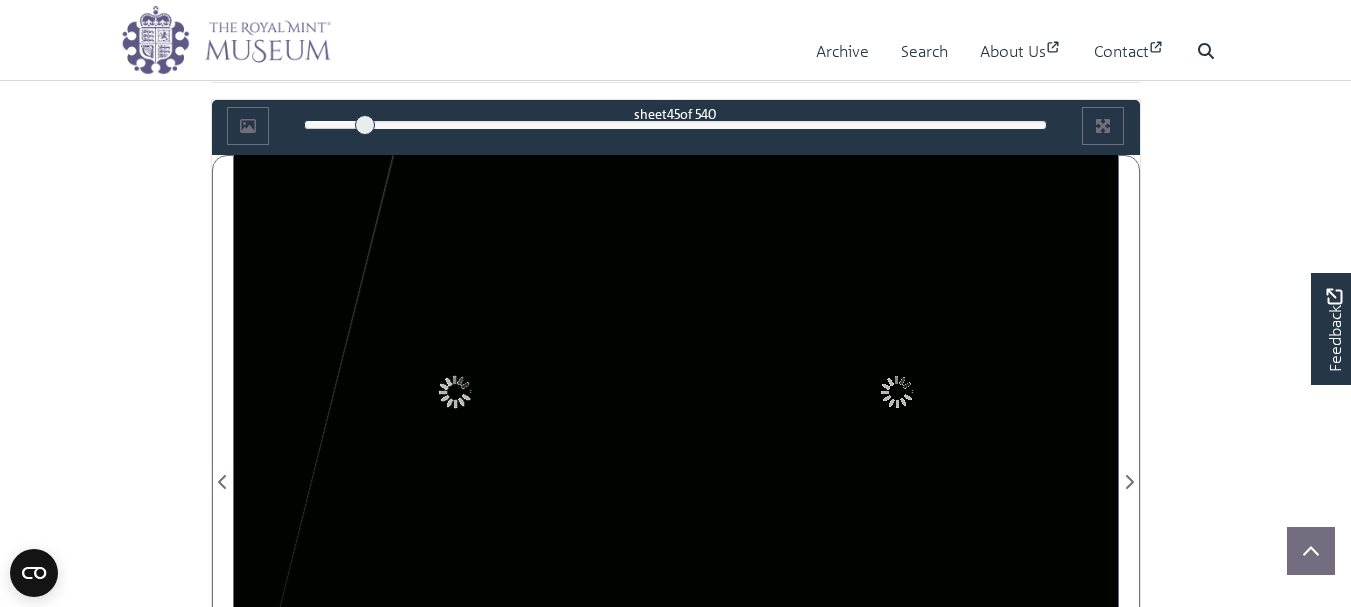 click at bounding box center (365, 125) 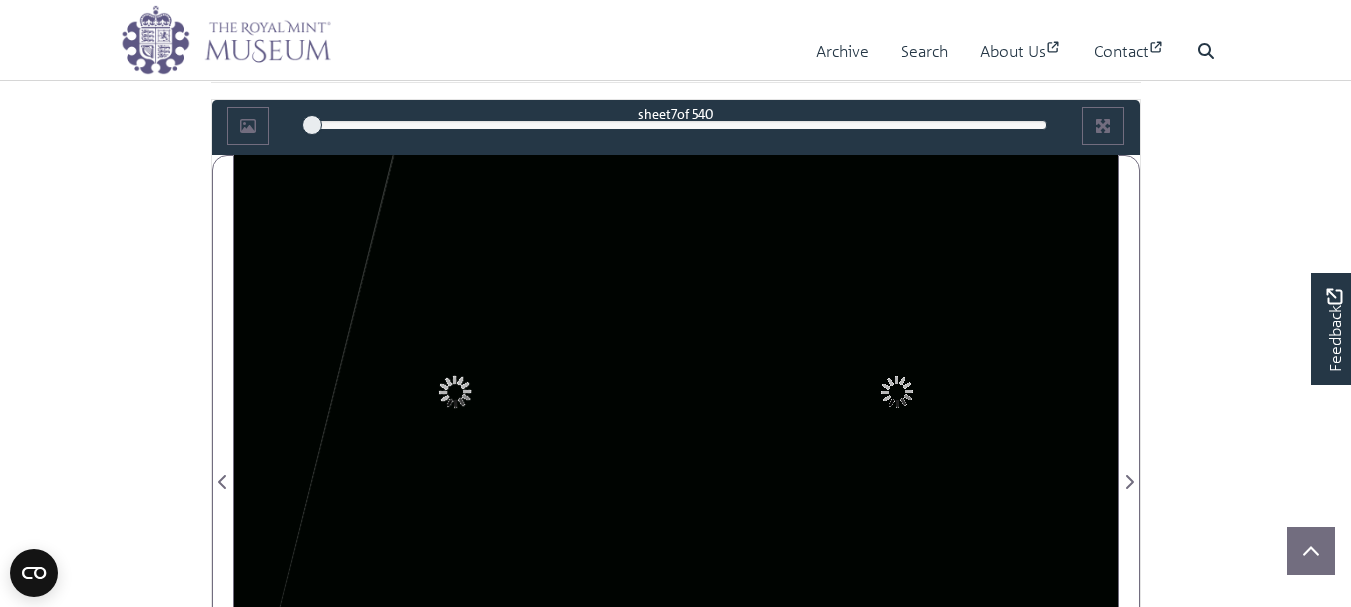 drag, startPoint x: 312, startPoint y: 121, endPoint x: 290, endPoint y: 120, distance: 22.022715 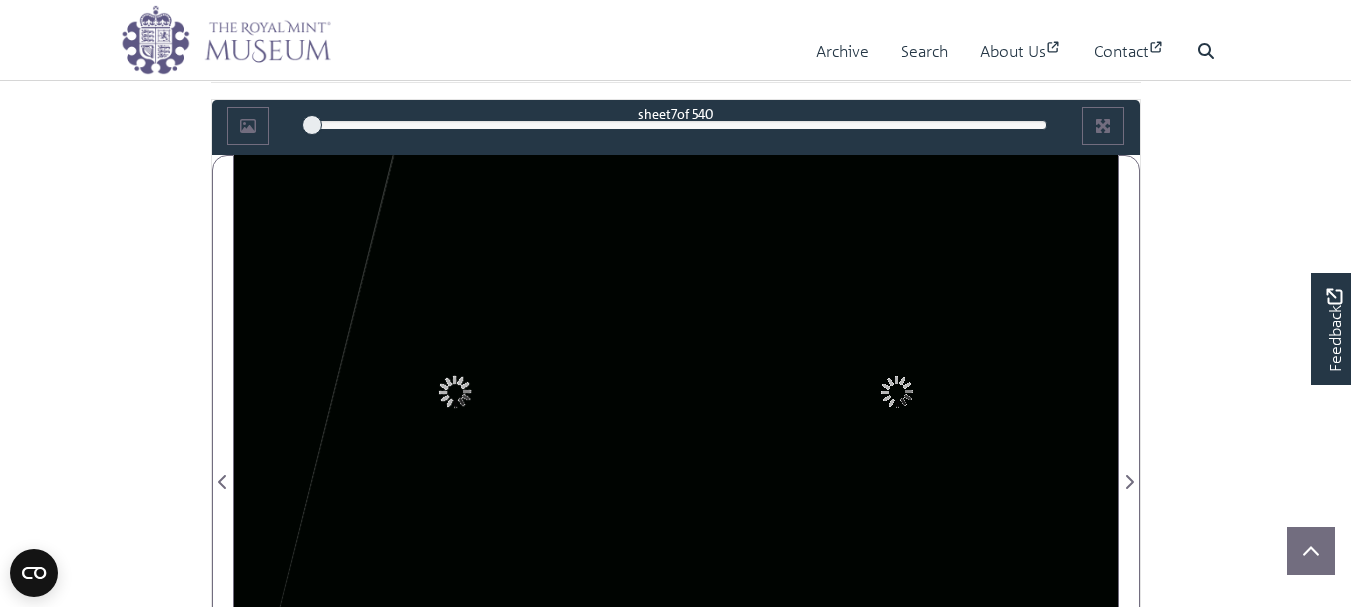 click at bounding box center [312, 125] 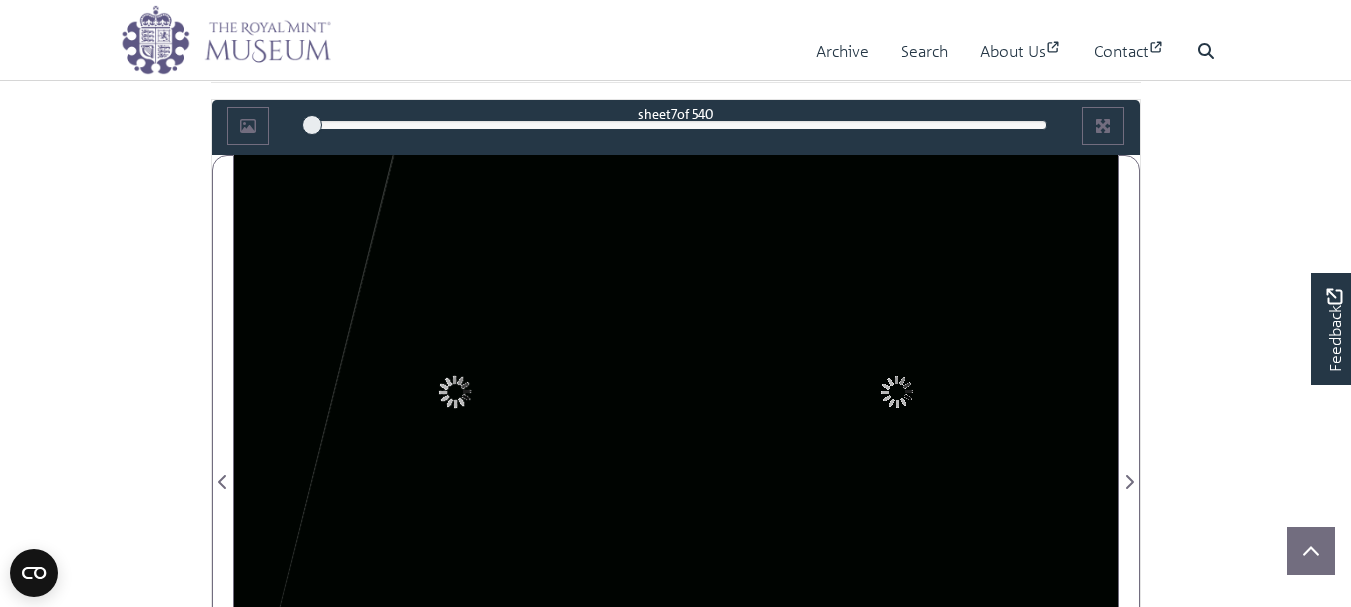 click at bounding box center [312, 125] 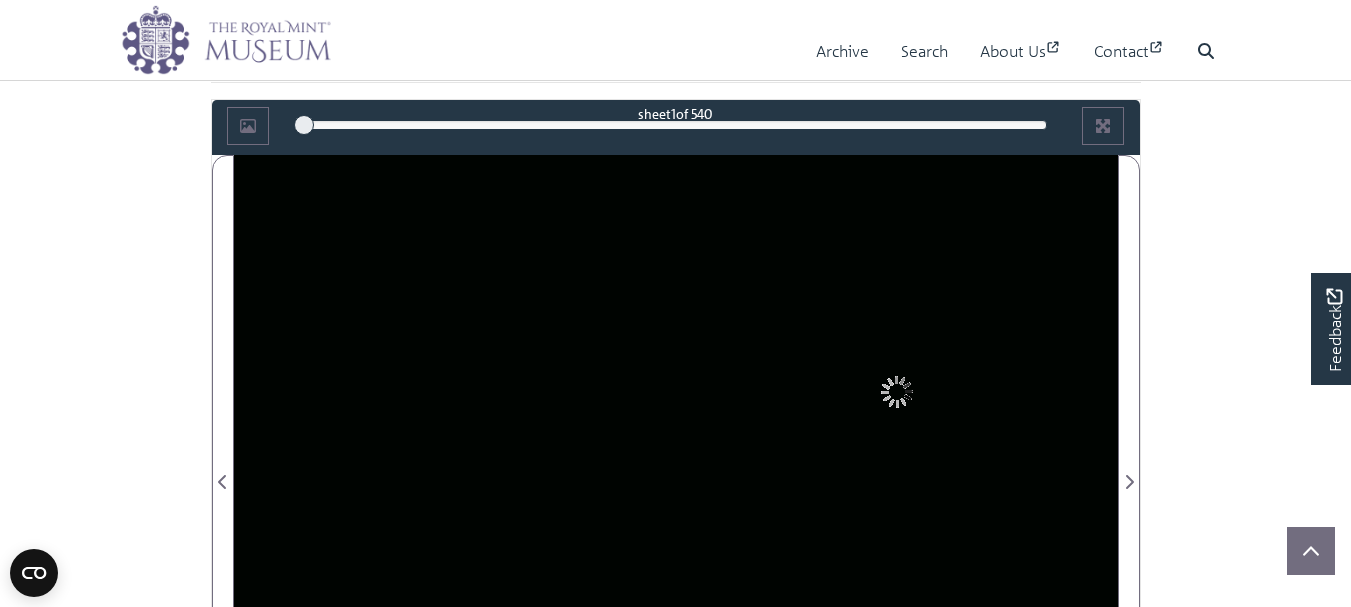 drag, startPoint x: 290, startPoint y: 120, endPoint x: 1269, endPoint y: 332, distance: 1001.69104 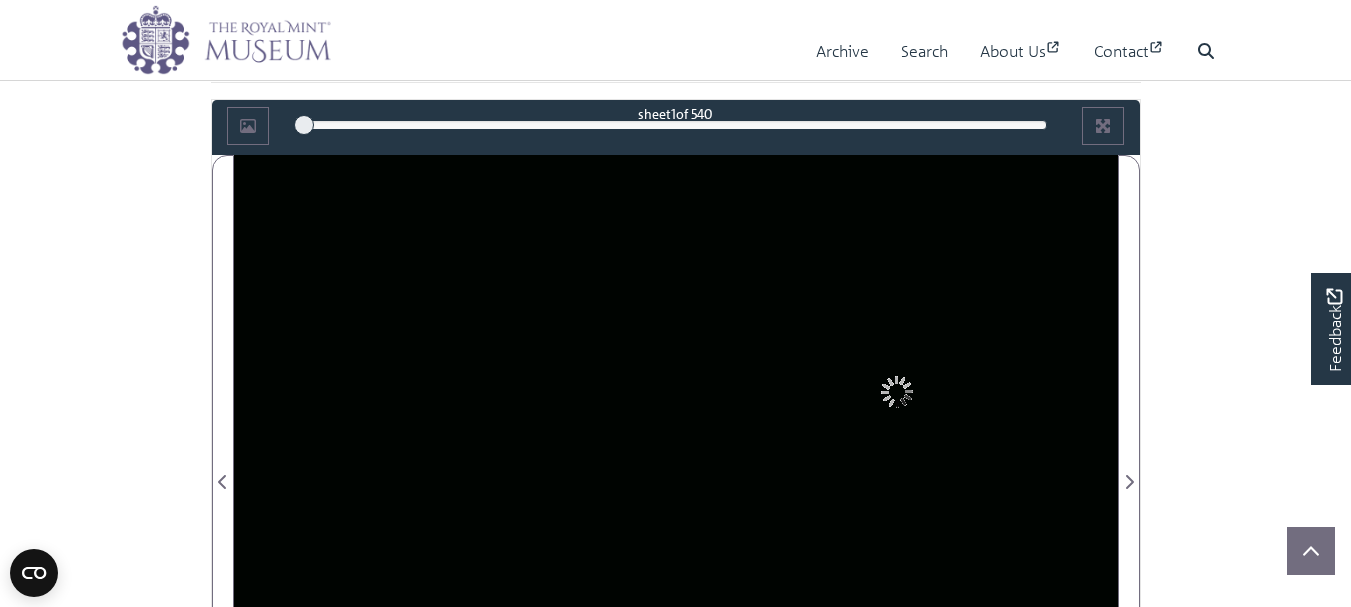 click on "sheet  1  of 540
1 *" at bounding box center [675, 126] 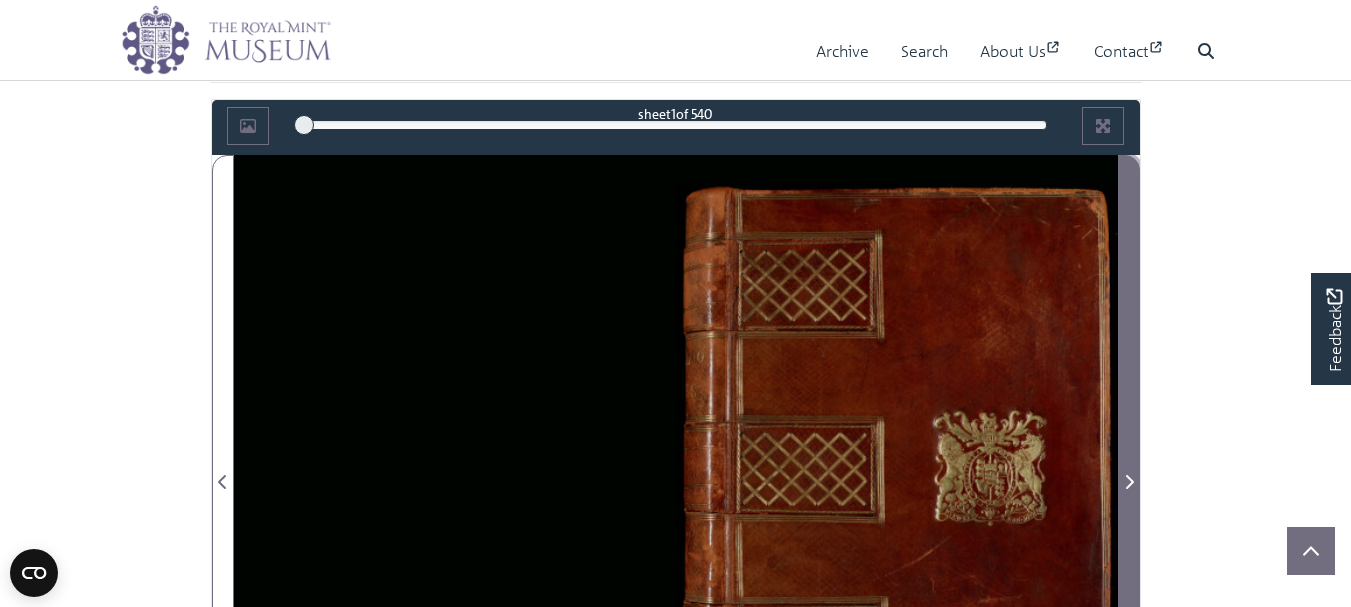 click 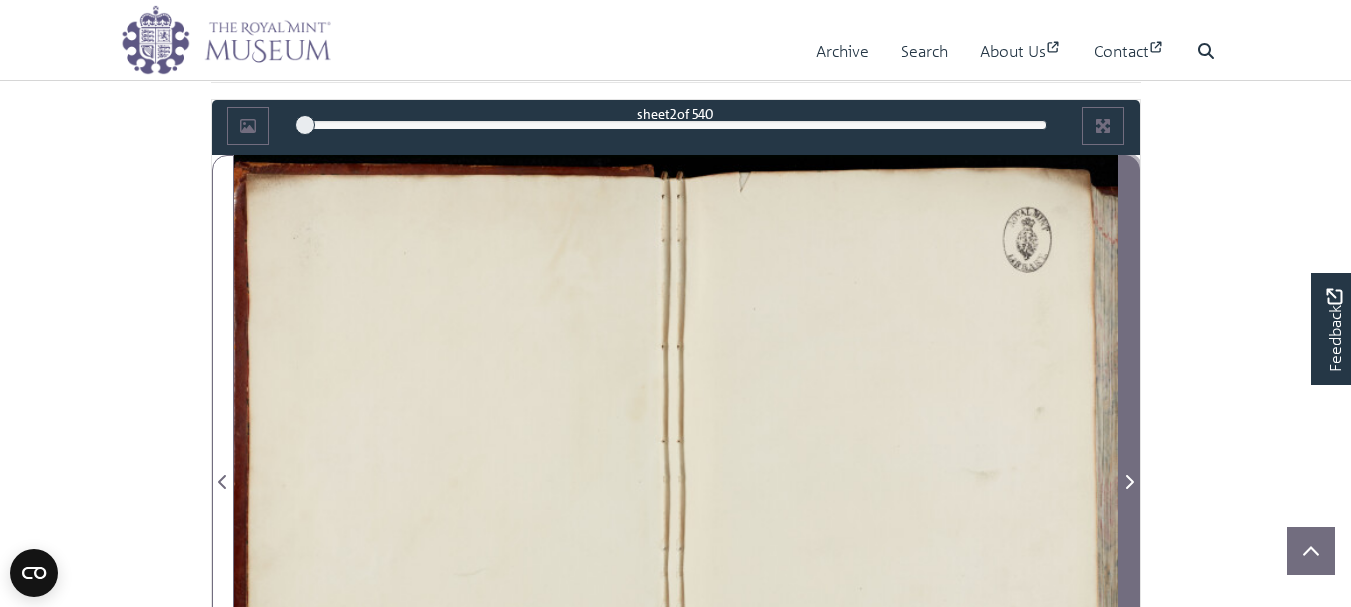 click 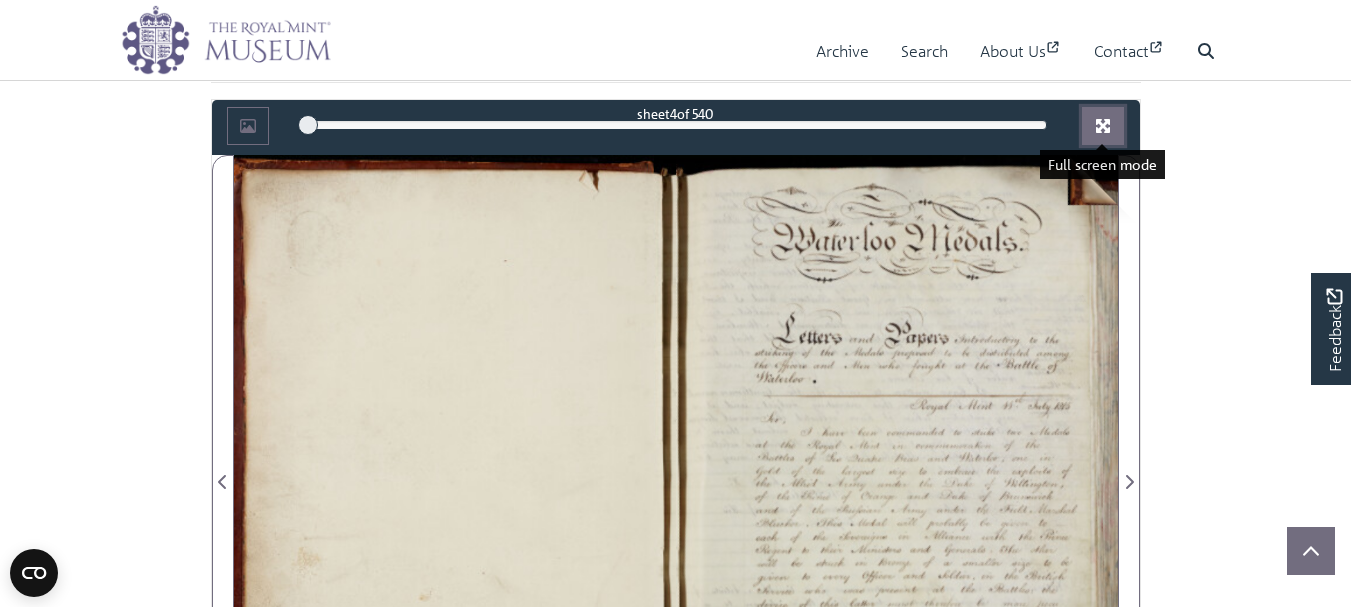 click 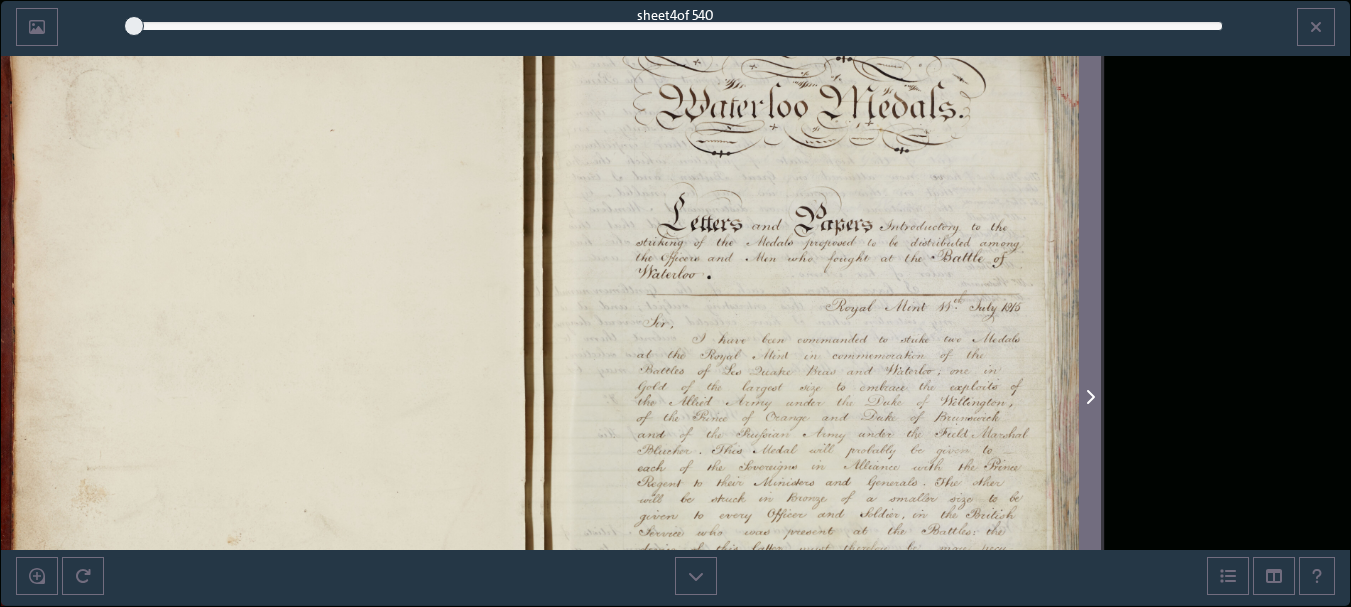 click at bounding box center [1090, 385] 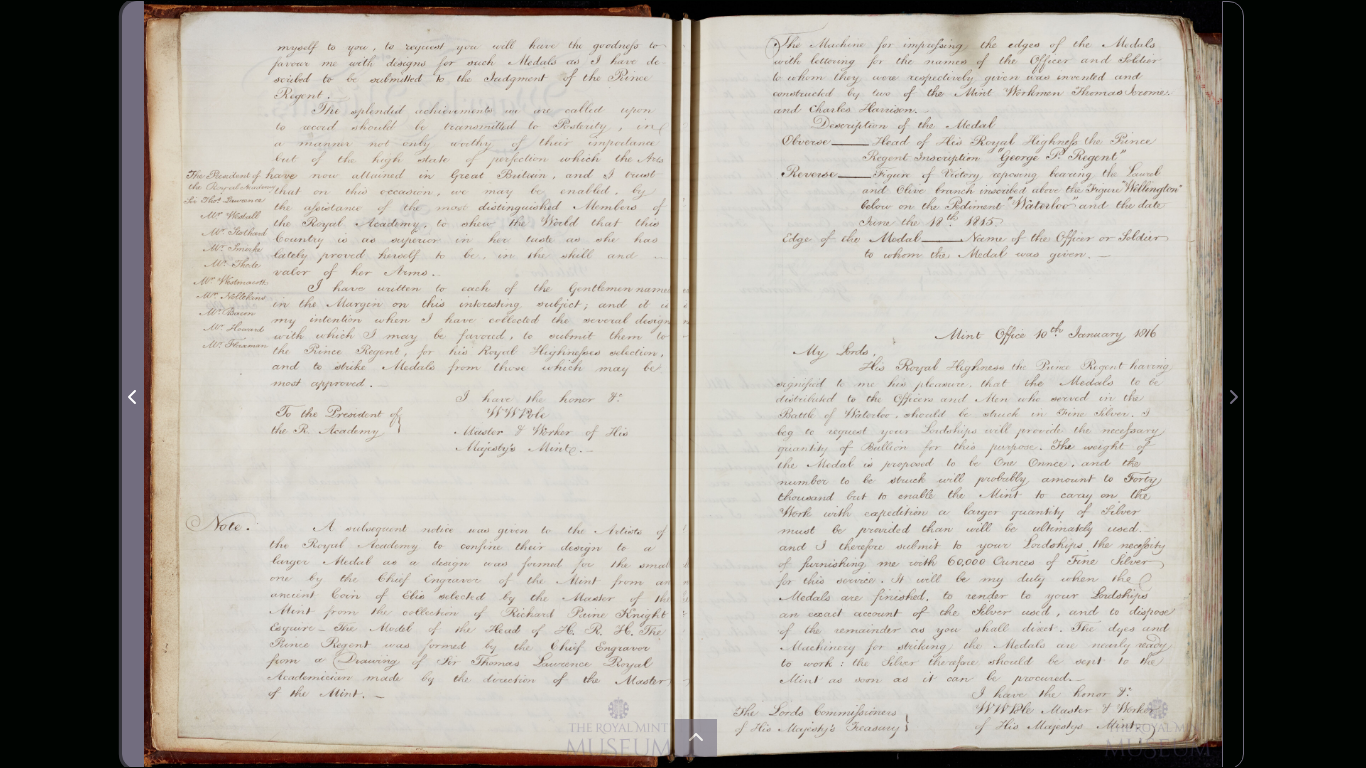 click 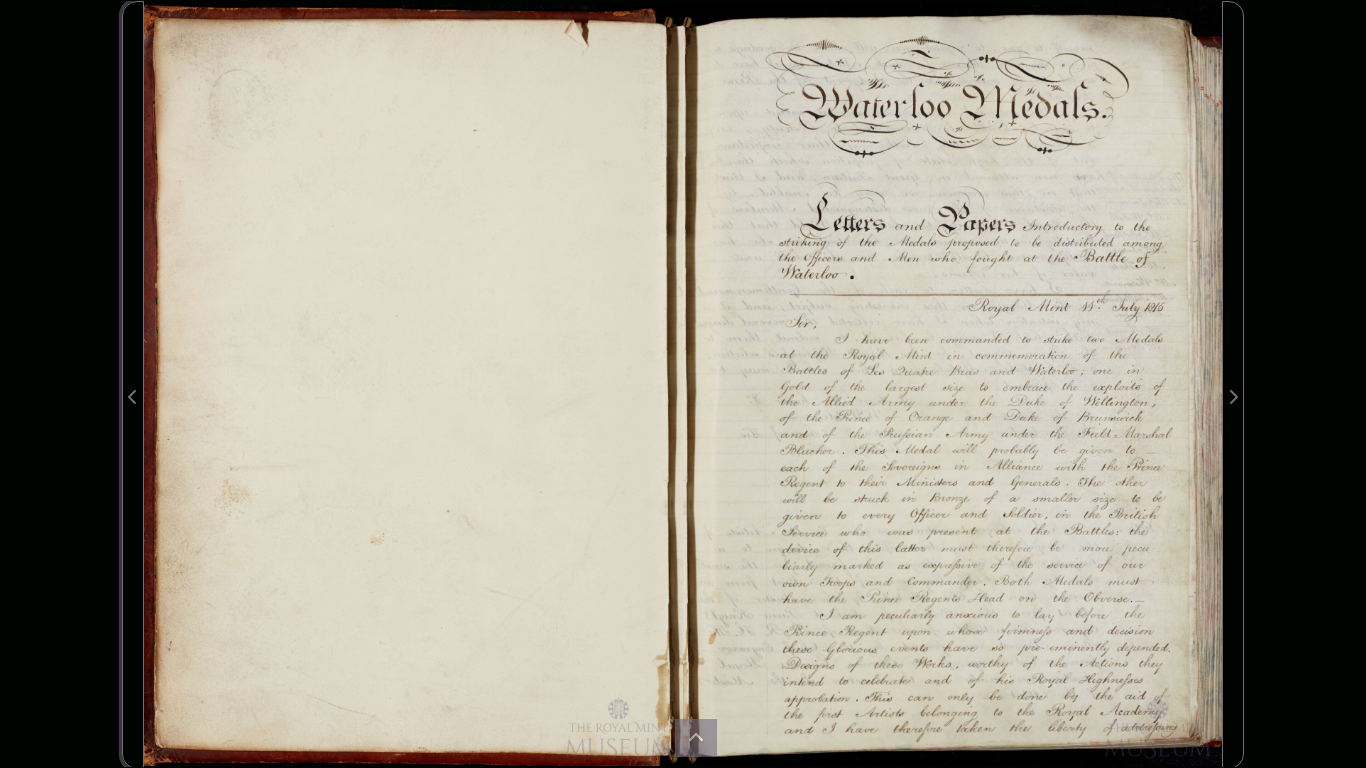 type 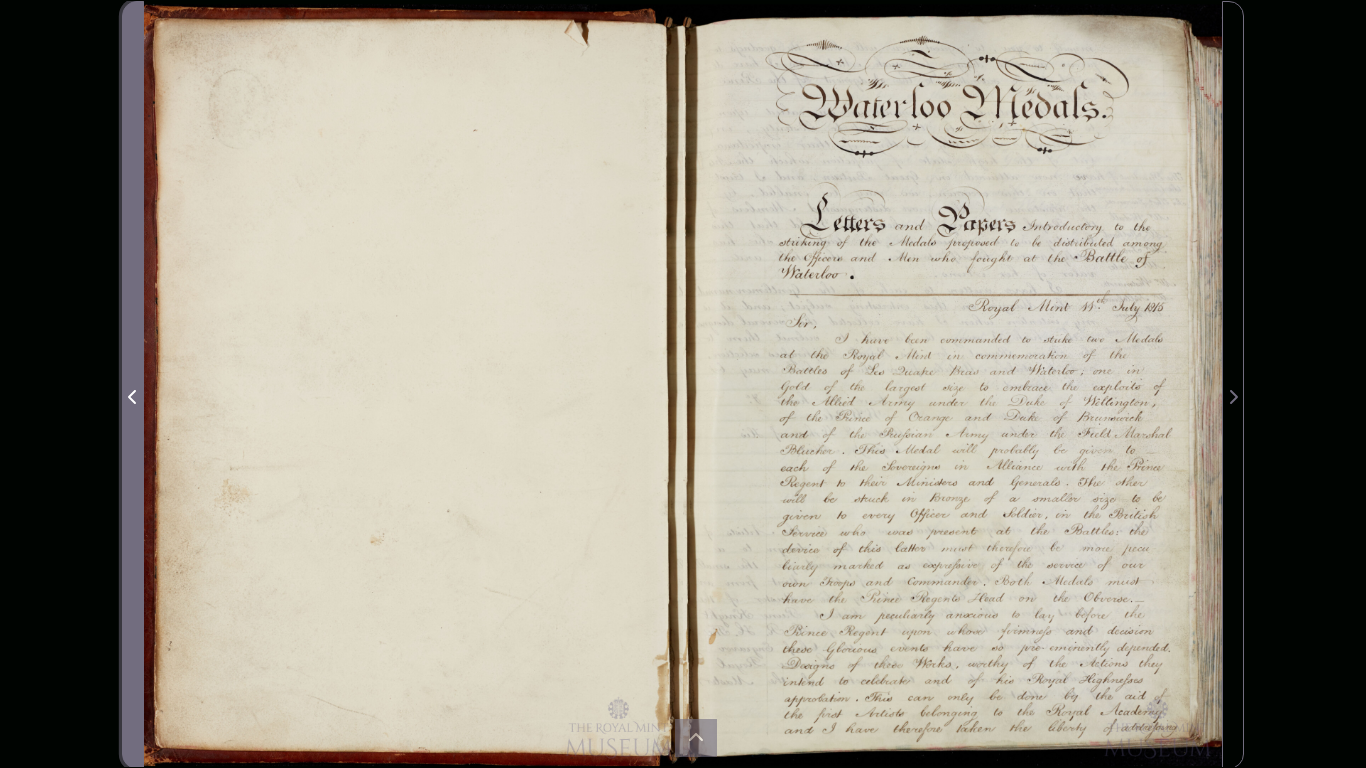 click 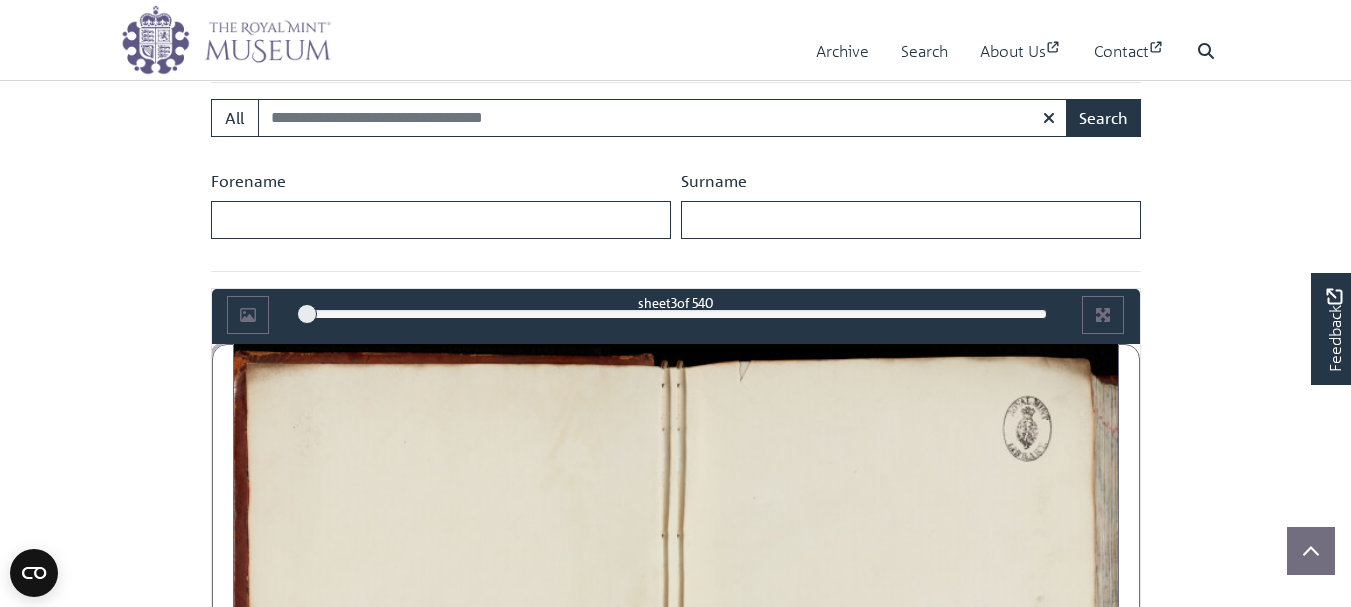 scroll, scrollTop: 826, scrollLeft: 0, axis: vertical 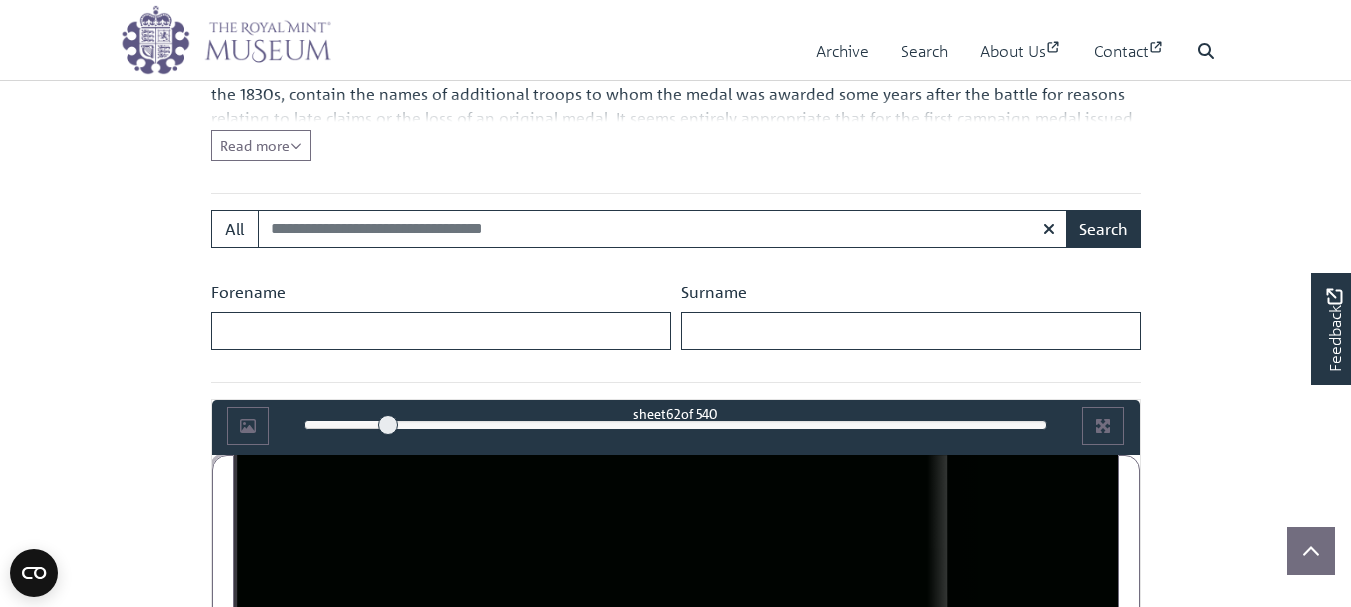 drag, startPoint x: 310, startPoint y: 424, endPoint x: 428, endPoint y: 417, distance: 118.20744 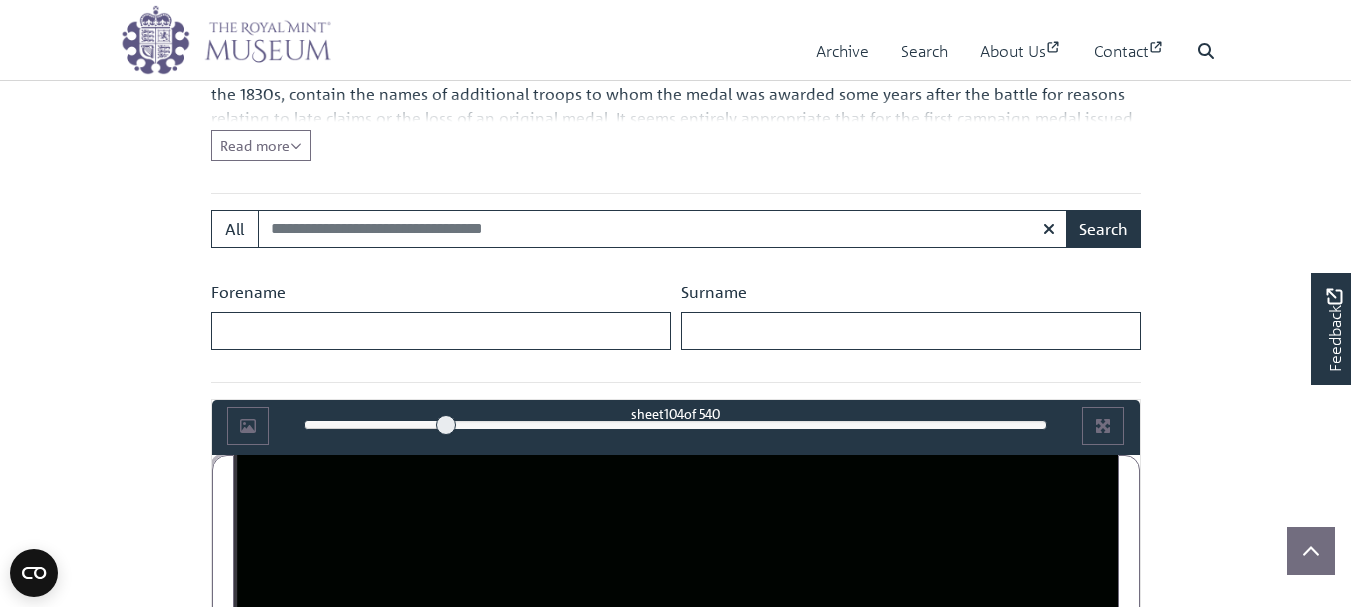 scroll, scrollTop: 1026, scrollLeft: 0, axis: vertical 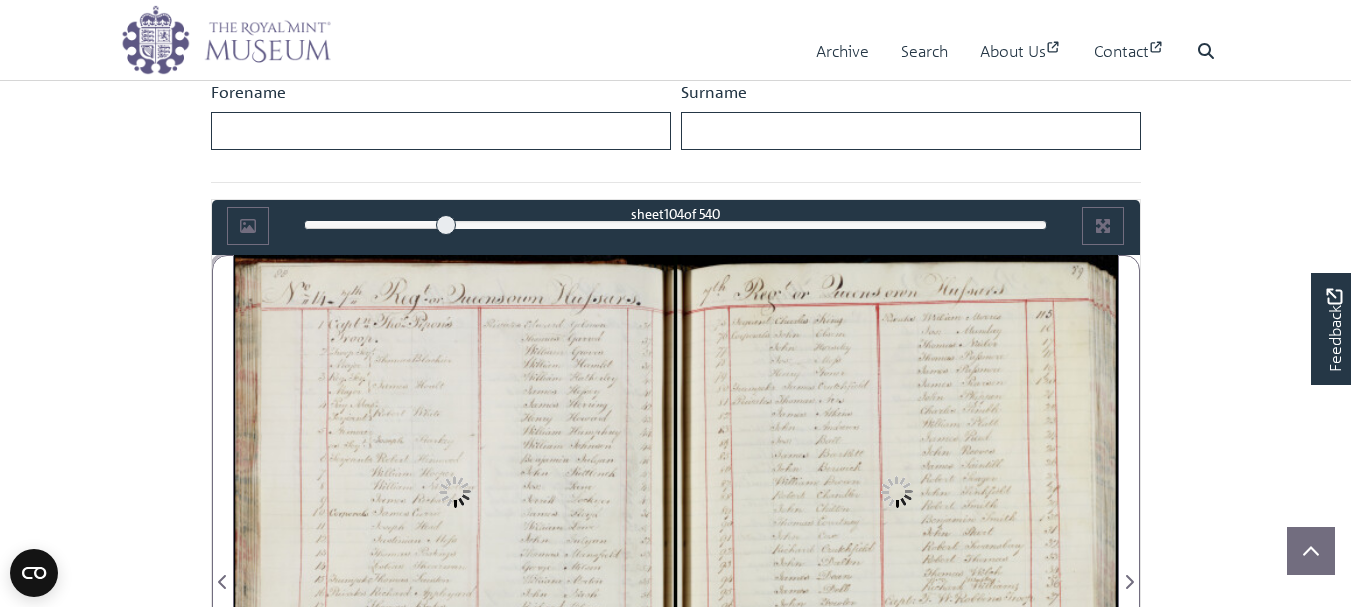 drag, startPoint x: 446, startPoint y: 223, endPoint x: 482, endPoint y: 223, distance: 36 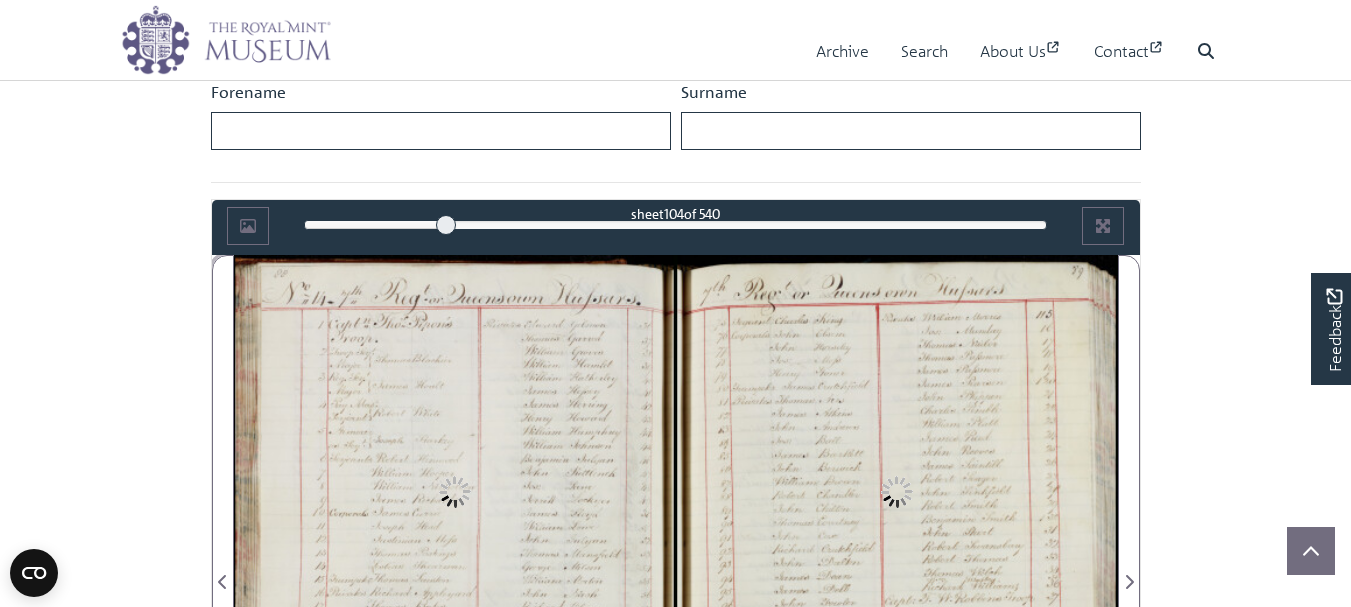click at bounding box center [446, 225] 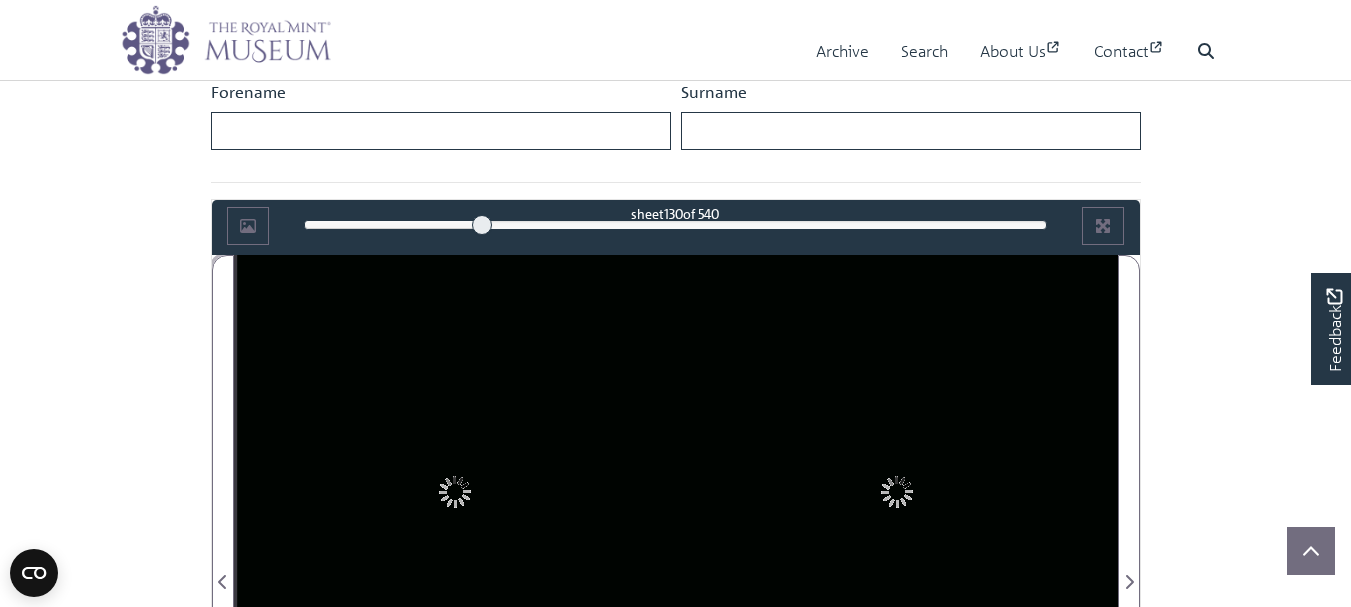 click at bounding box center (482, 225) 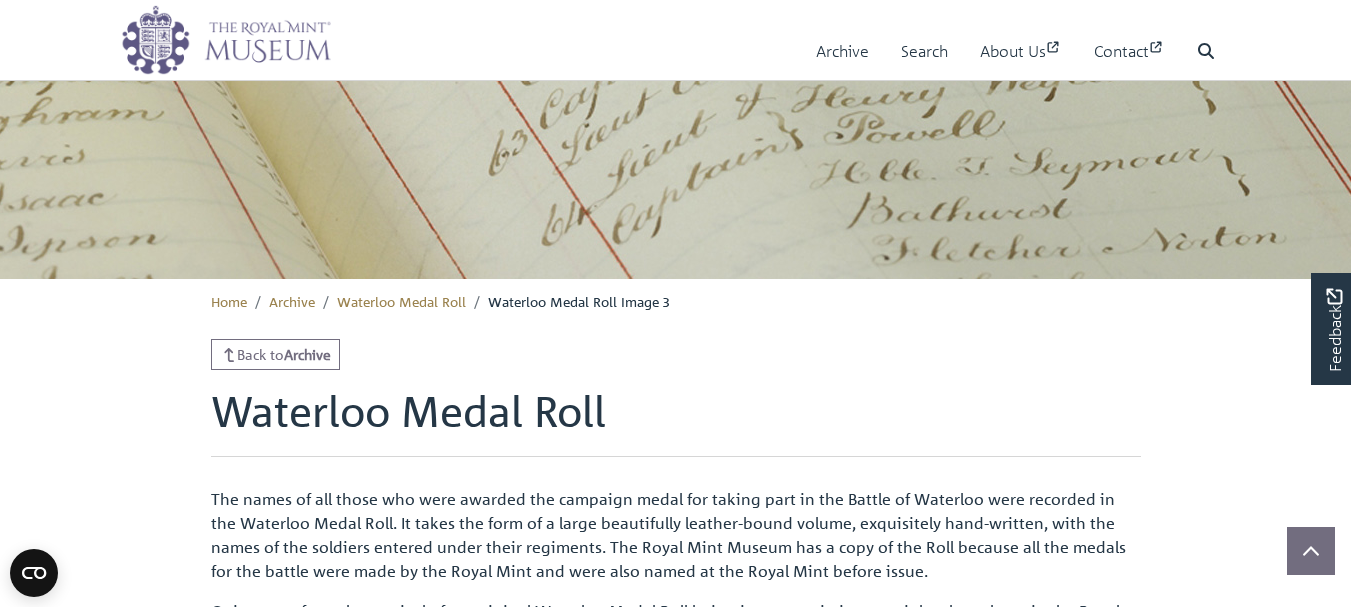 scroll, scrollTop: 226, scrollLeft: 0, axis: vertical 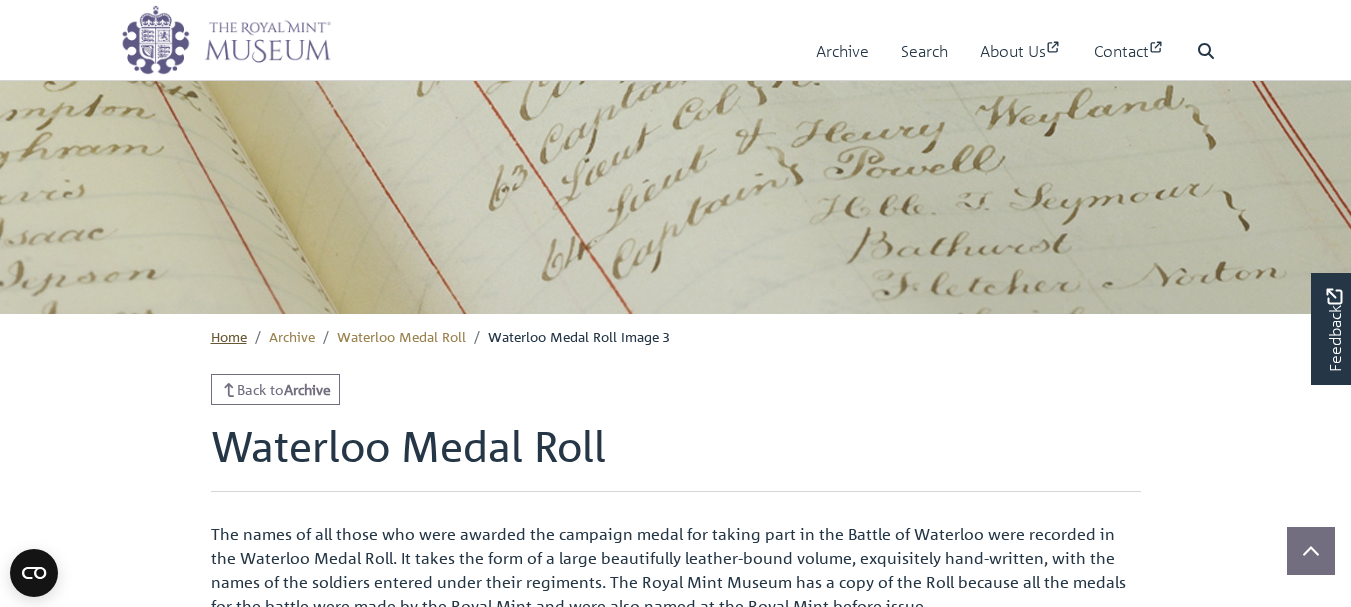 click on "Home" at bounding box center [229, 336] 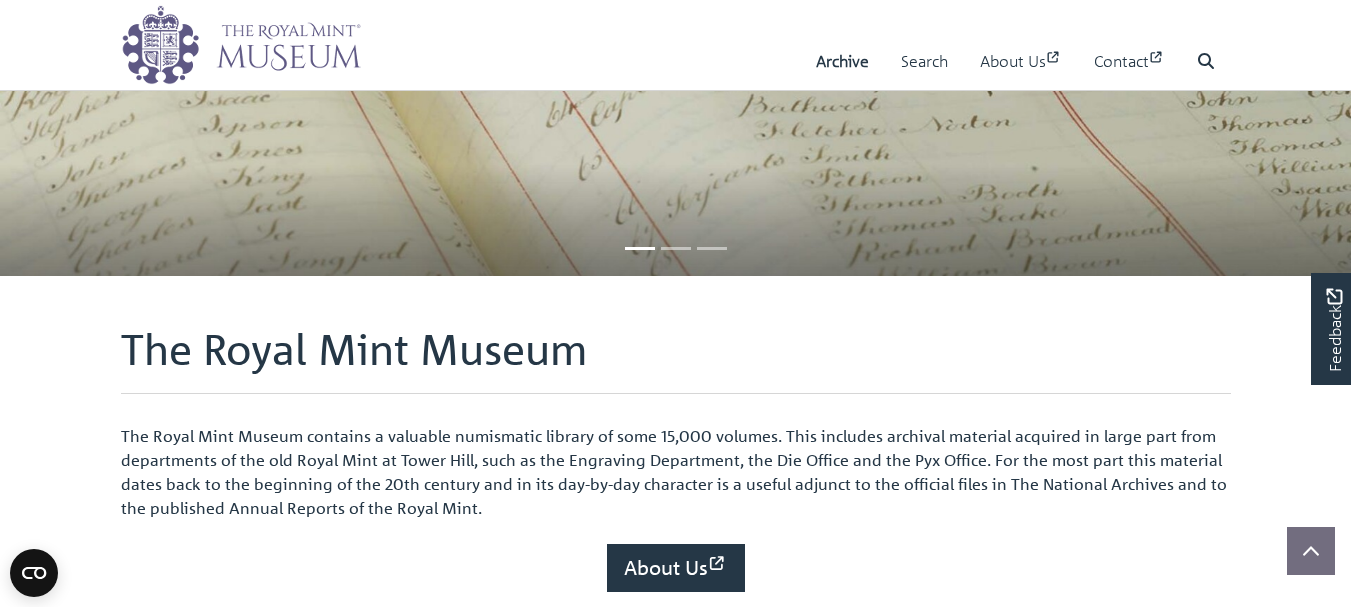 scroll, scrollTop: 0, scrollLeft: 0, axis: both 